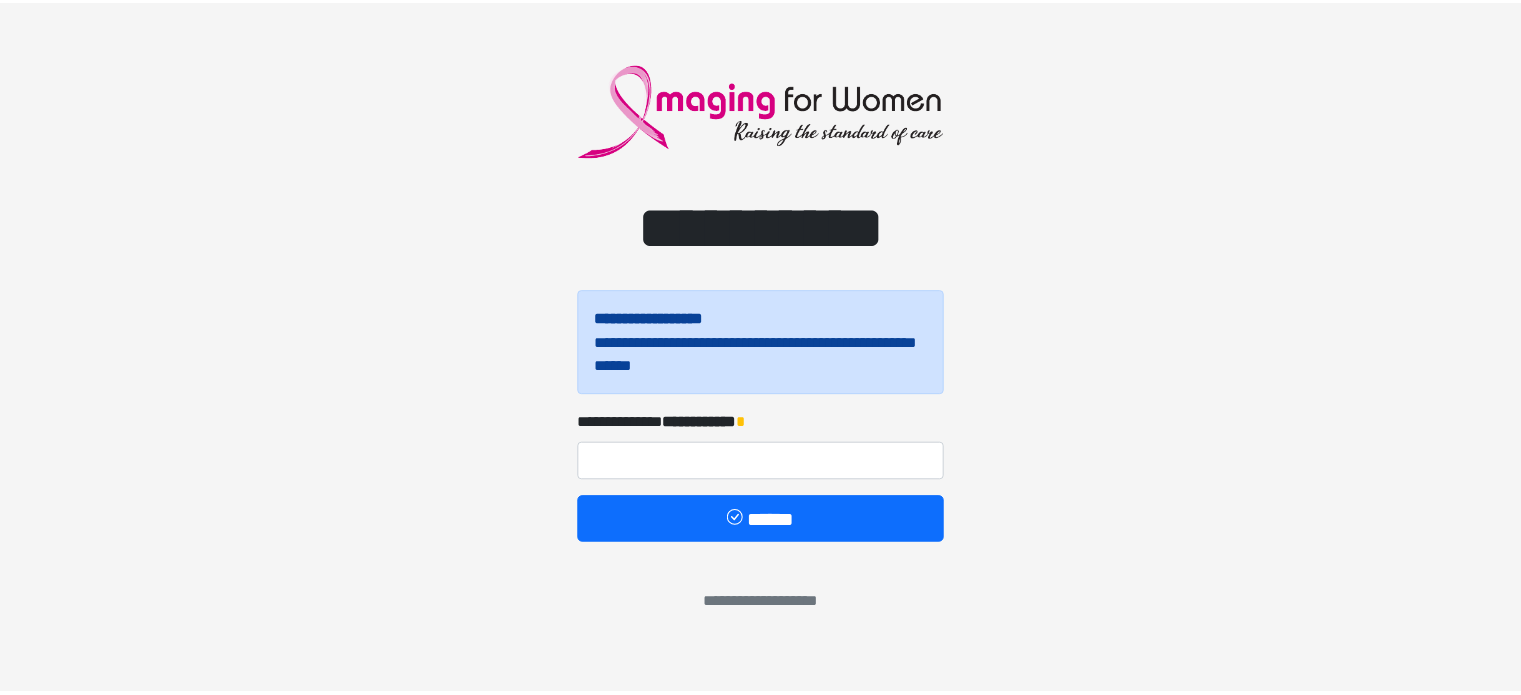 scroll, scrollTop: 0, scrollLeft: 0, axis: both 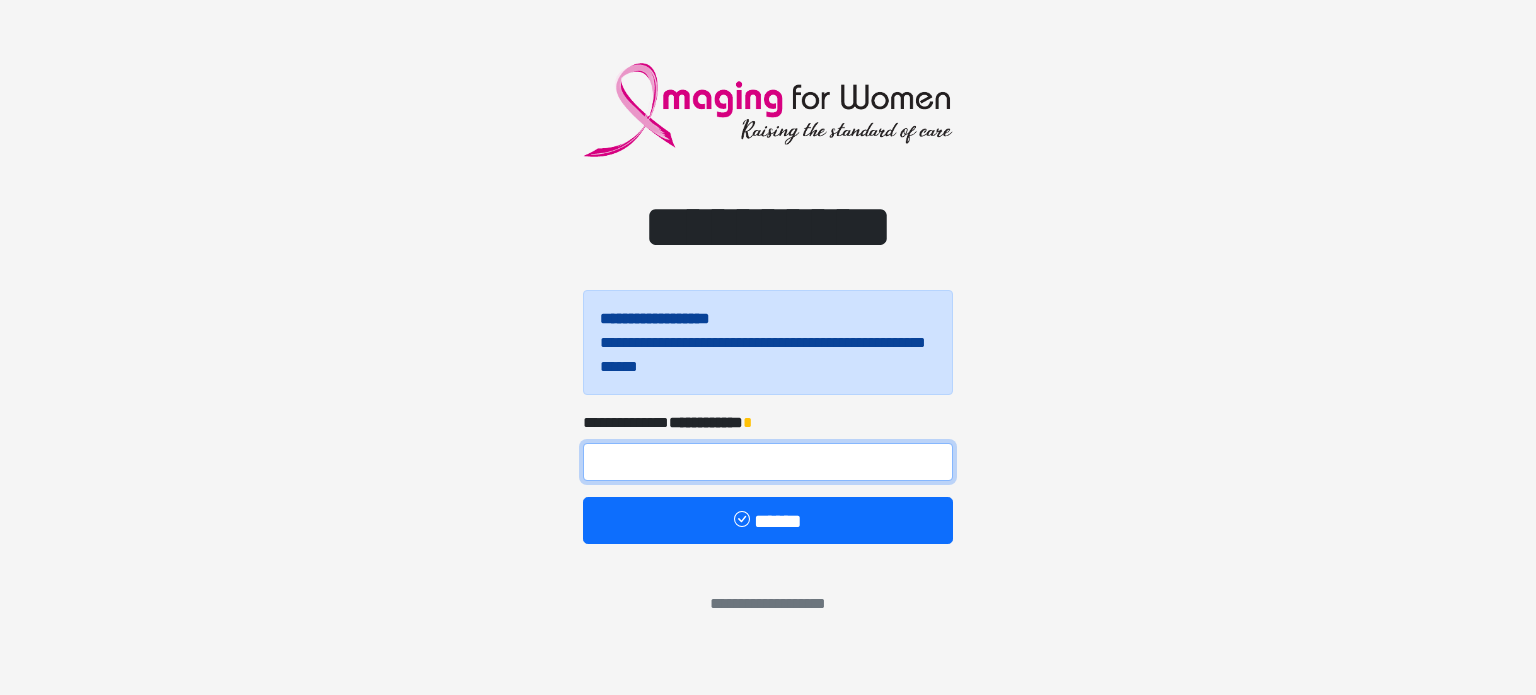 click at bounding box center (768, 462) 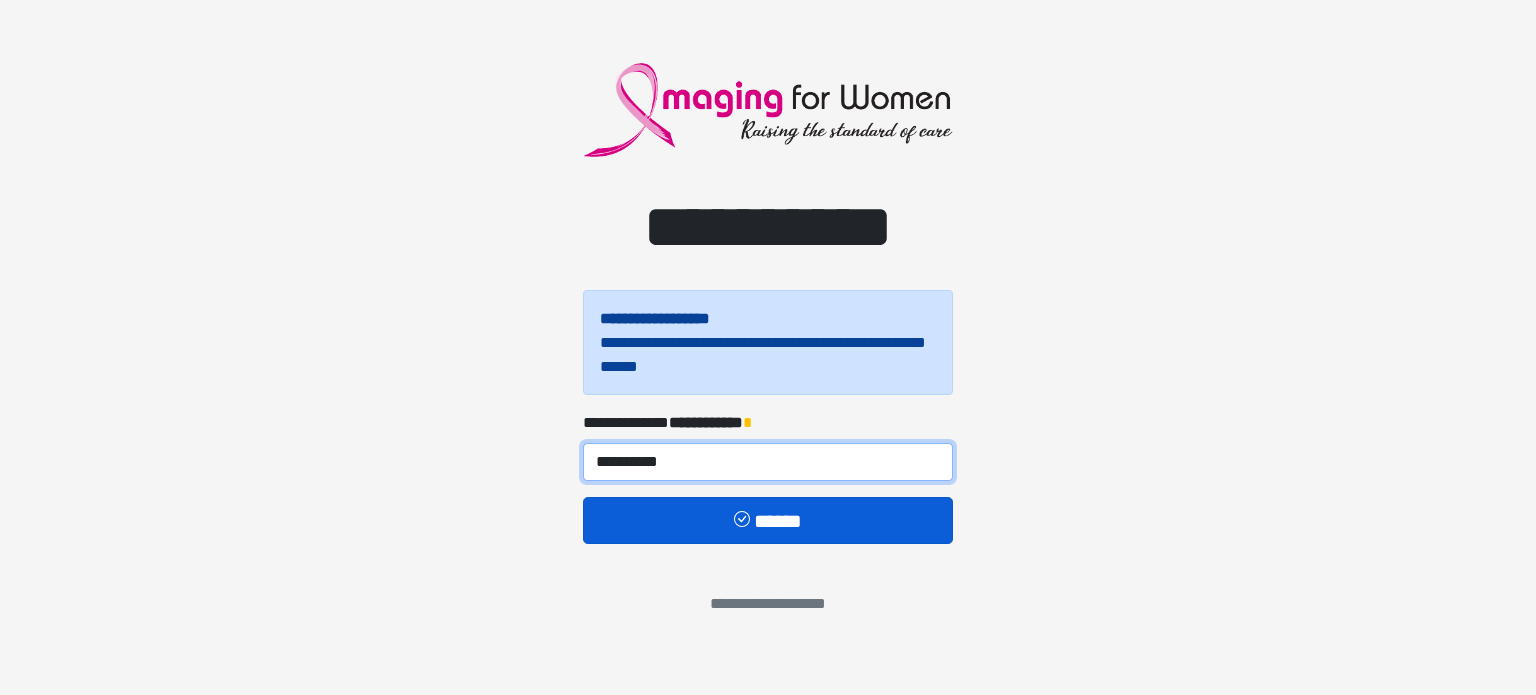 type on "**********" 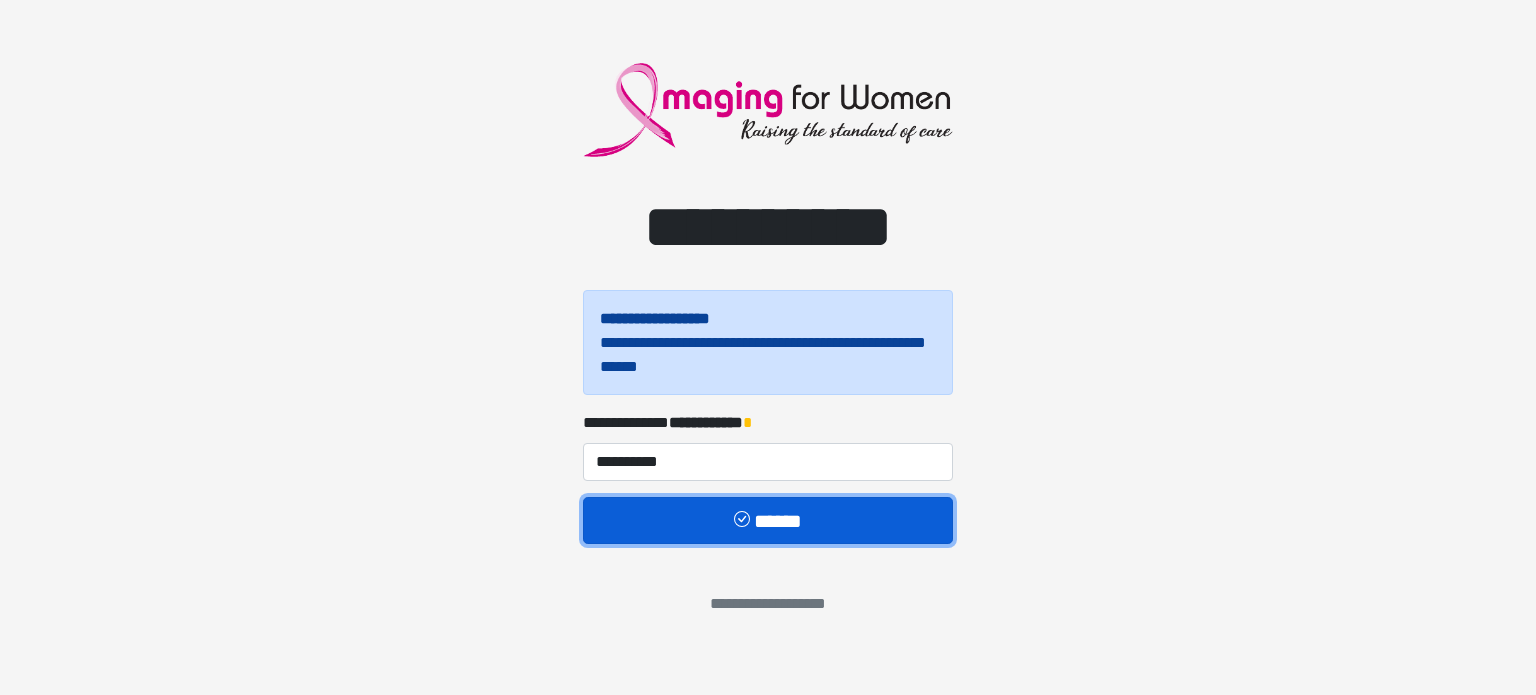 click on "******" at bounding box center [768, 521] 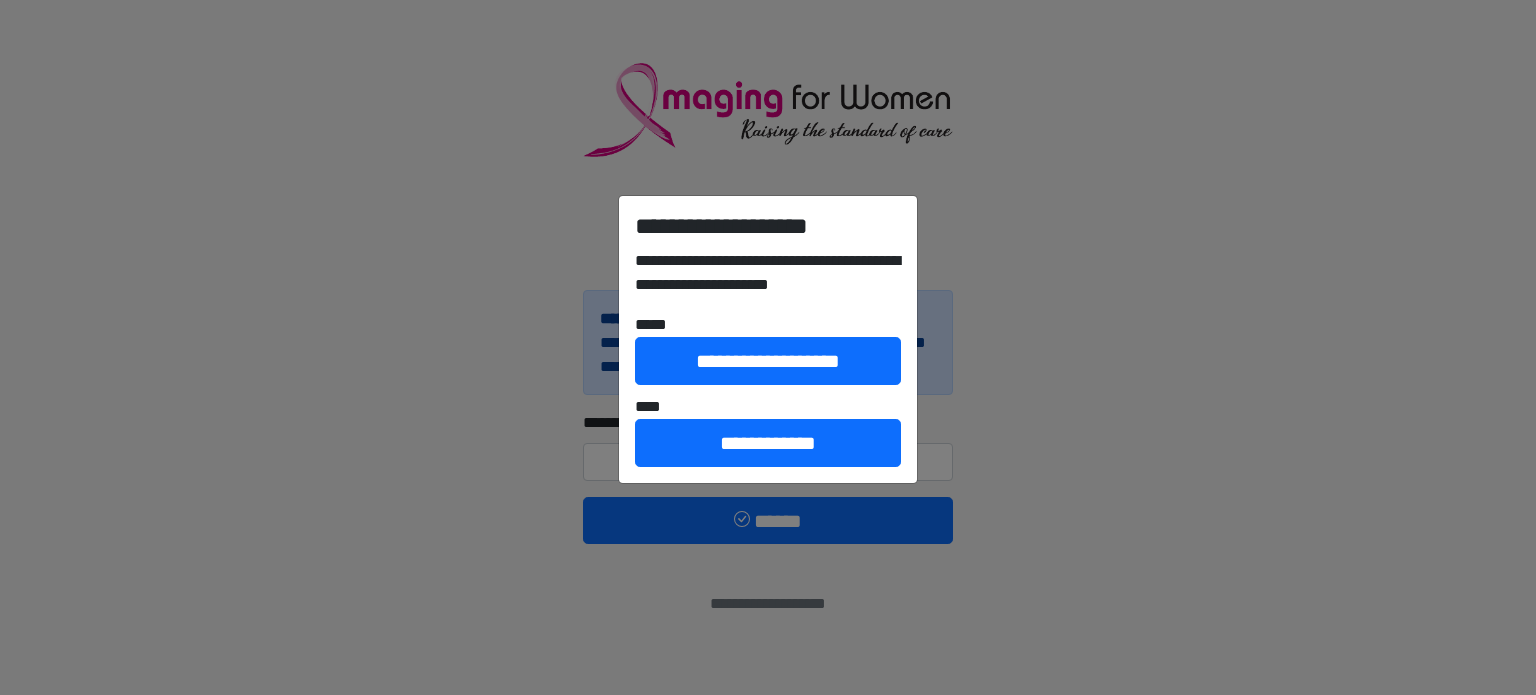 click on "**********" at bounding box center (768, 347) 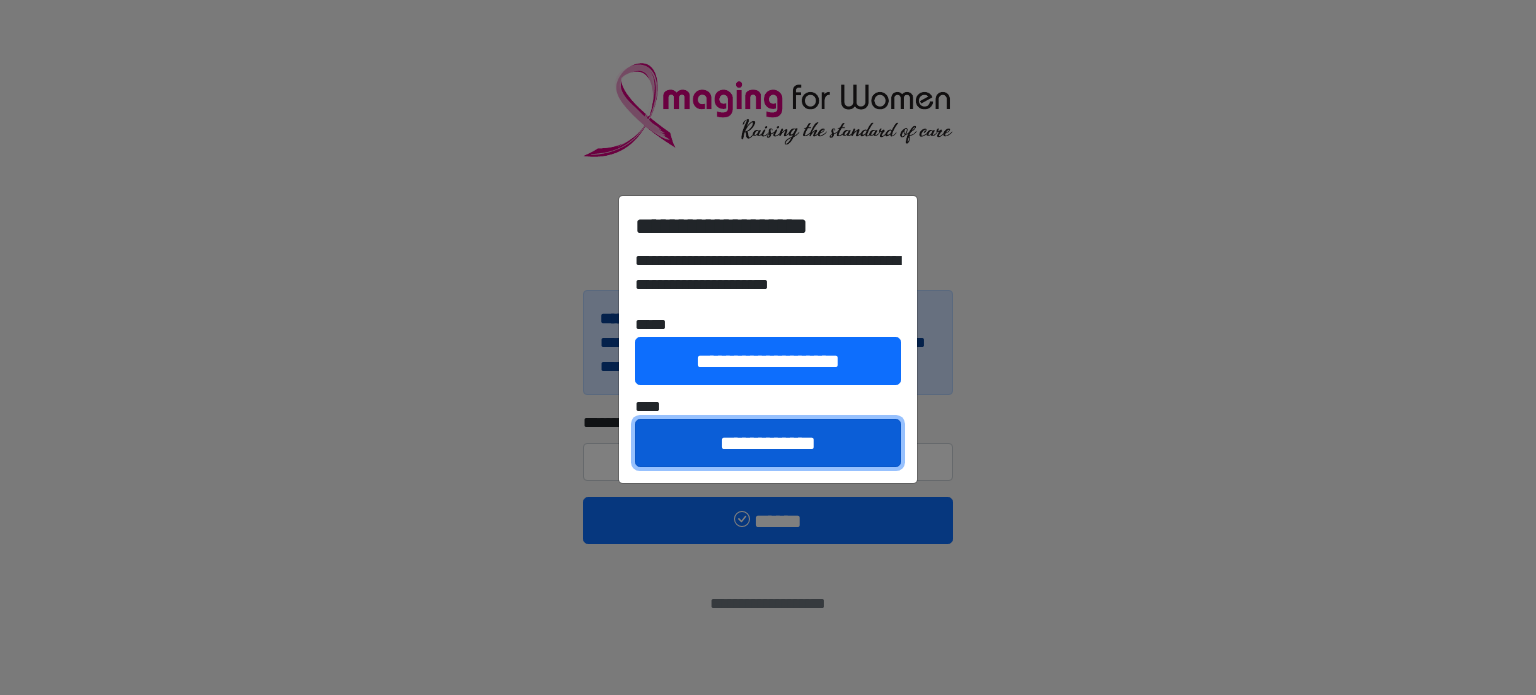 click on "**********" at bounding box center (768, 443) 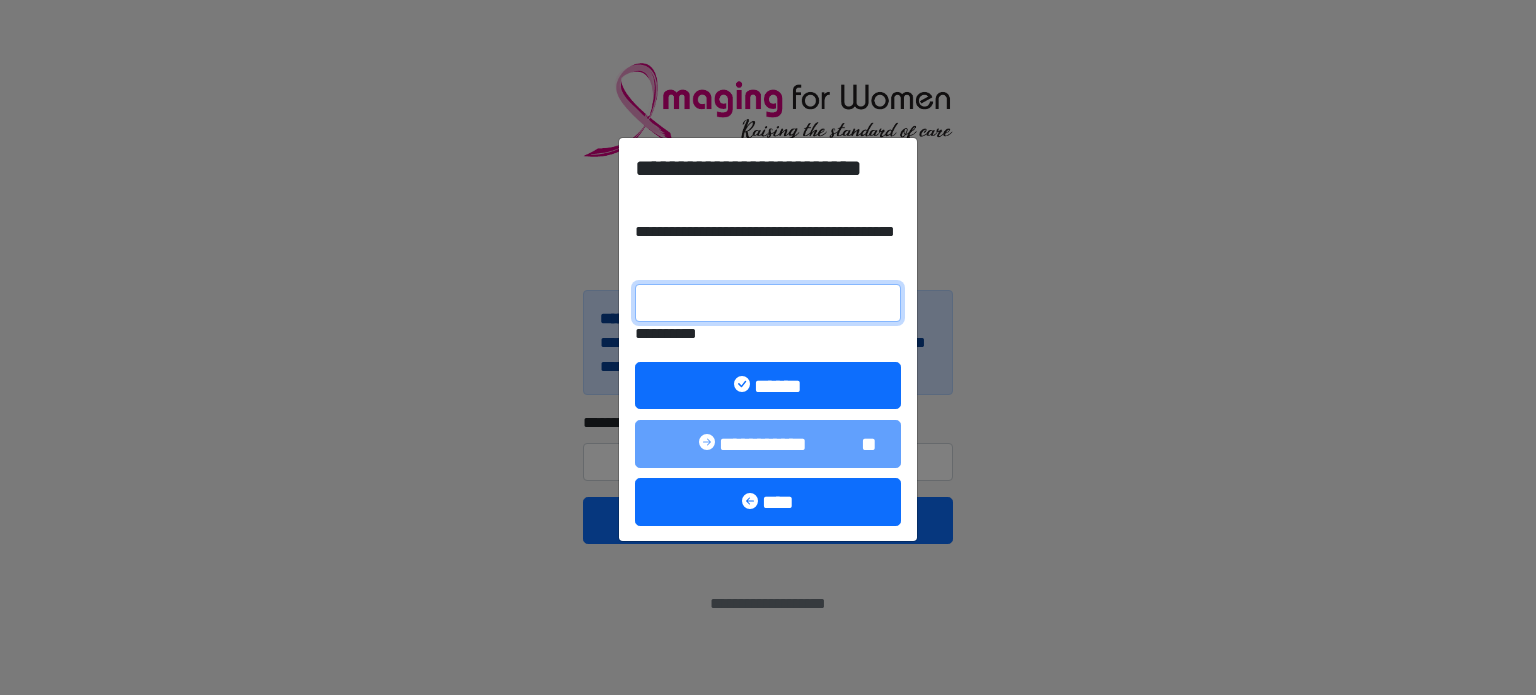 click on "**********" at bounding box center [768, 303] 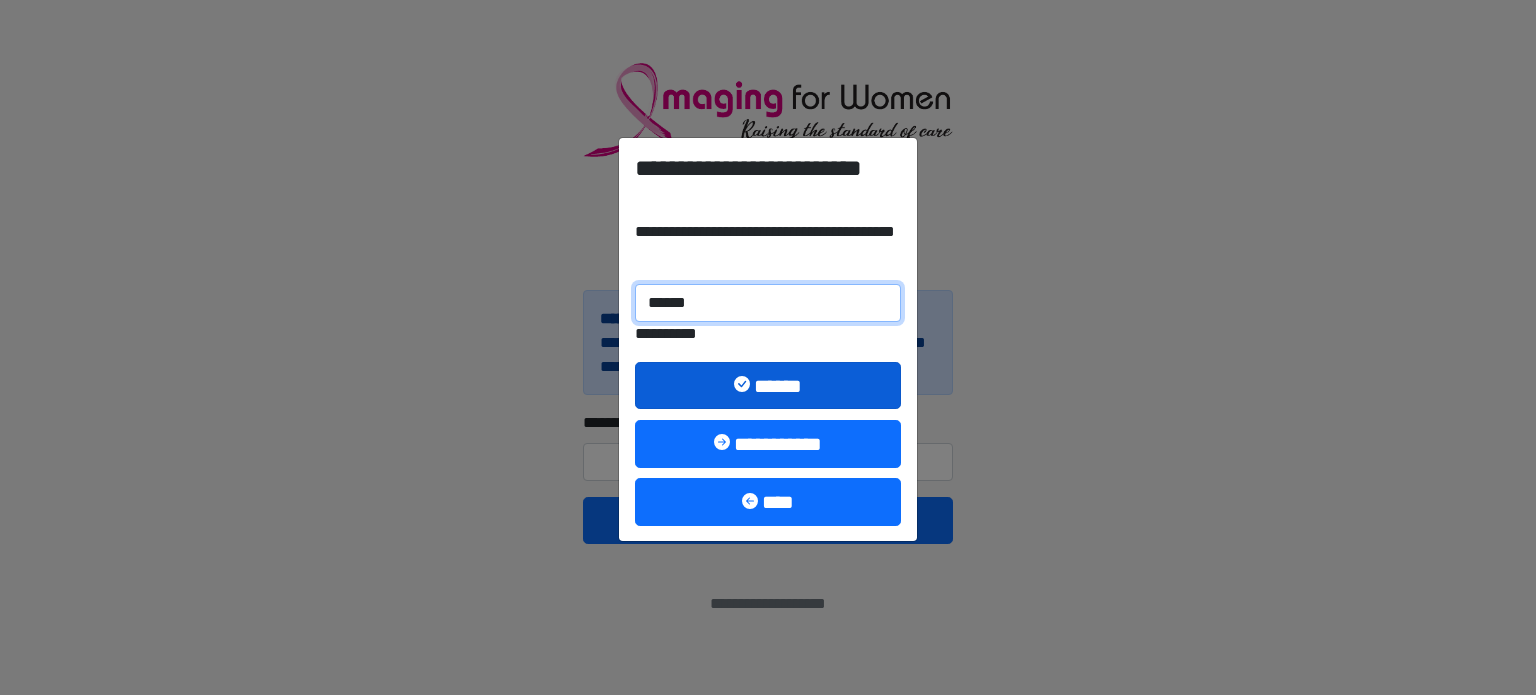type on "******" 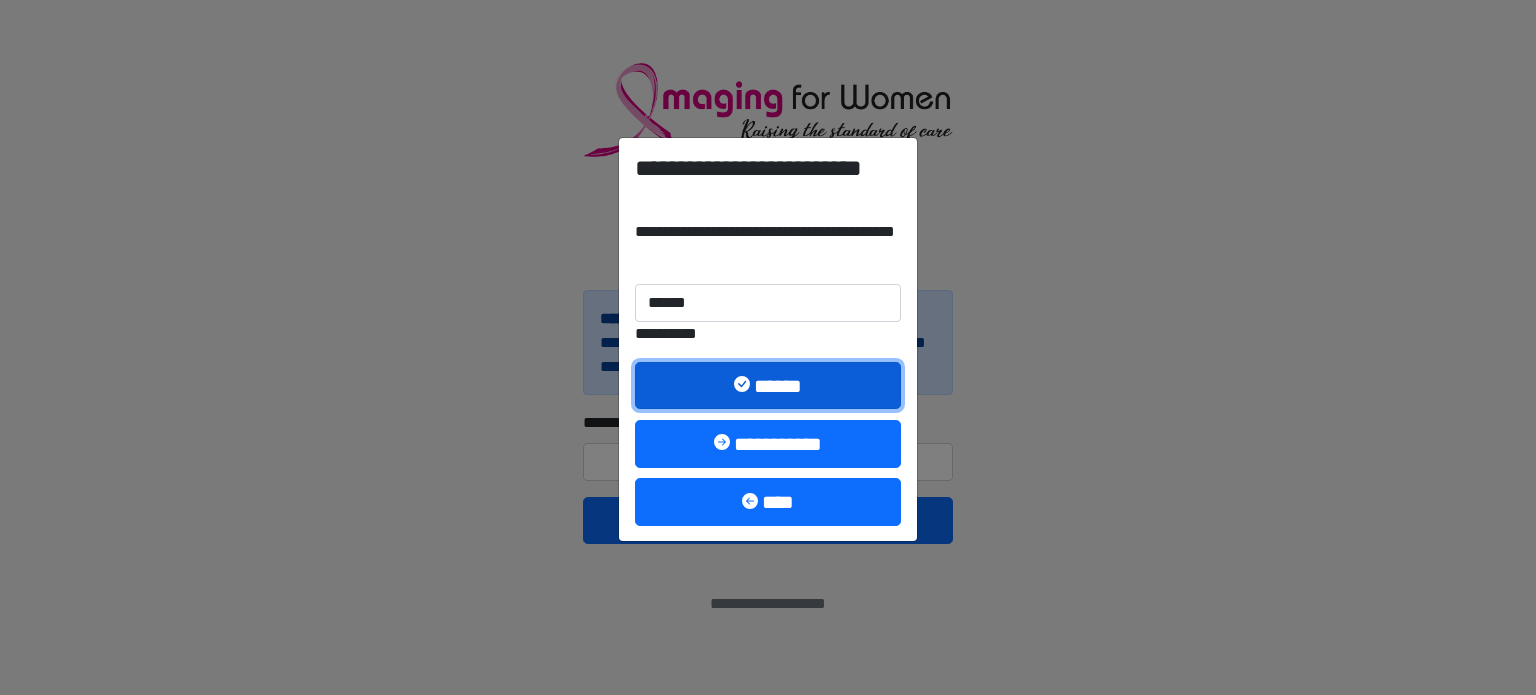 click on "******" at bounding box center [768, 386] 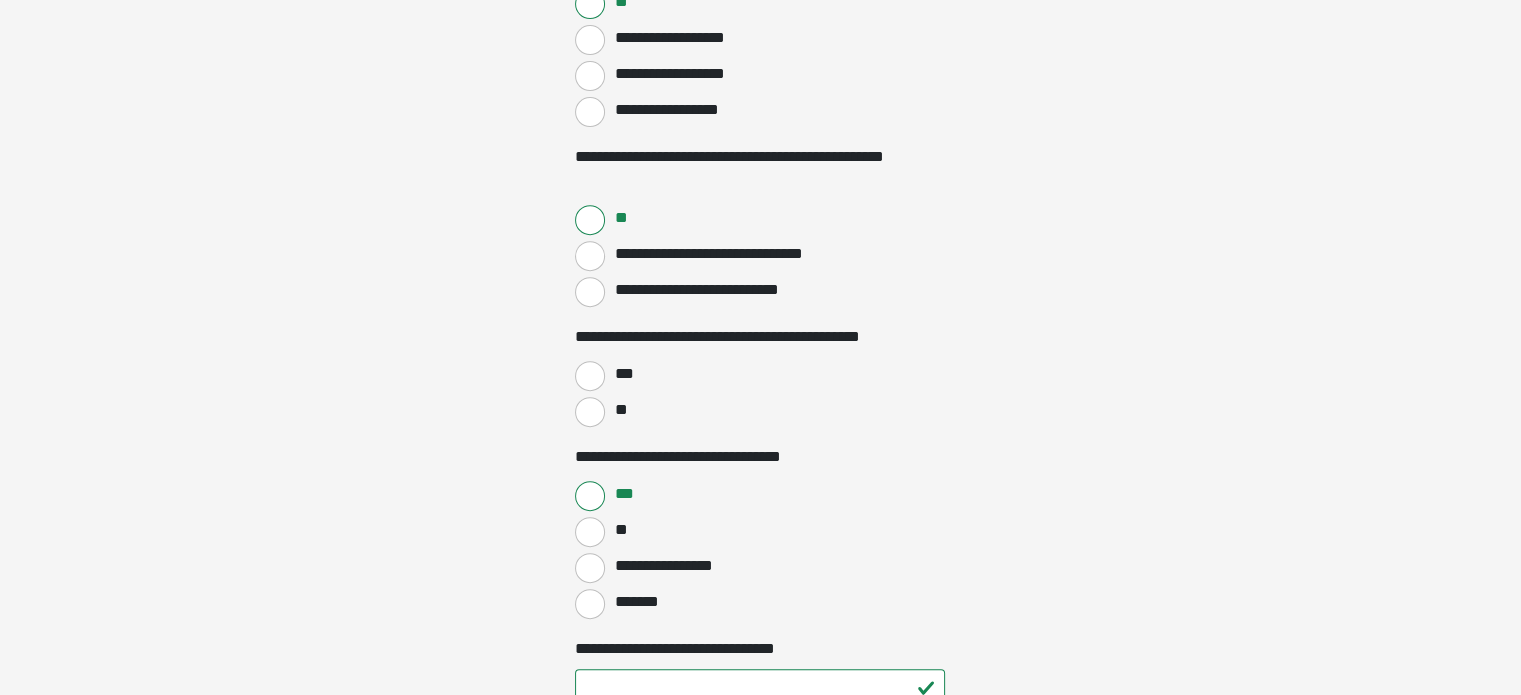 scroll, scrollTop: 800, scrollLeft: 0, axis: vertical 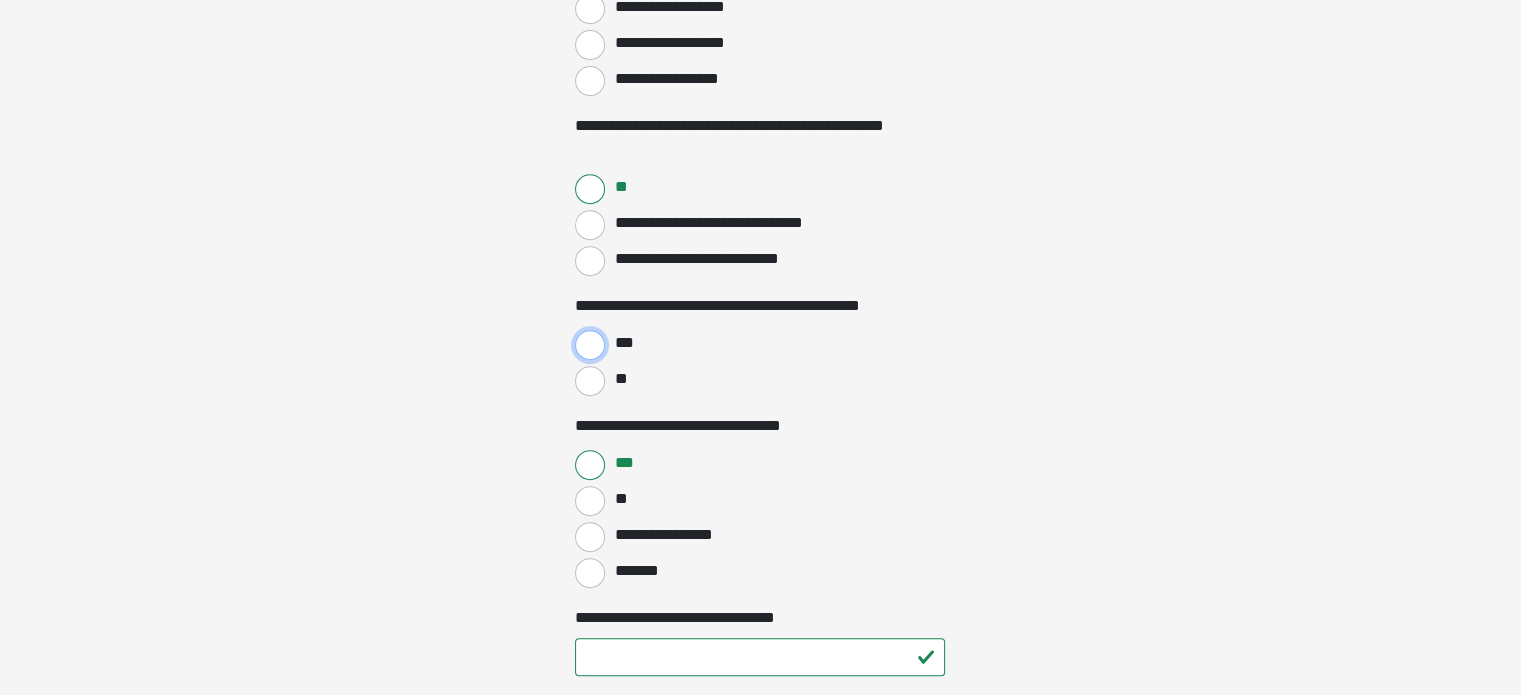 click on "***" at bounding box center (590, 345) 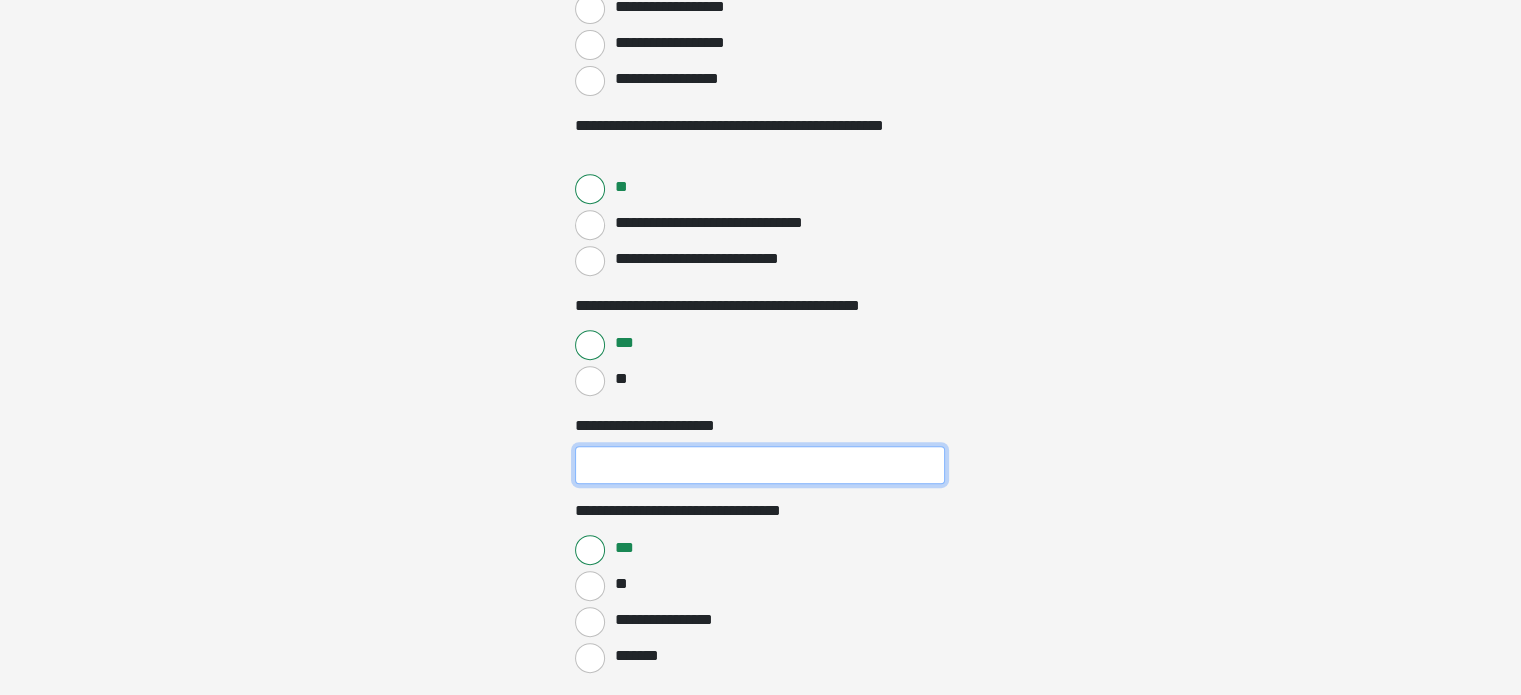 click on "**********" at bounding box center (760, 465) 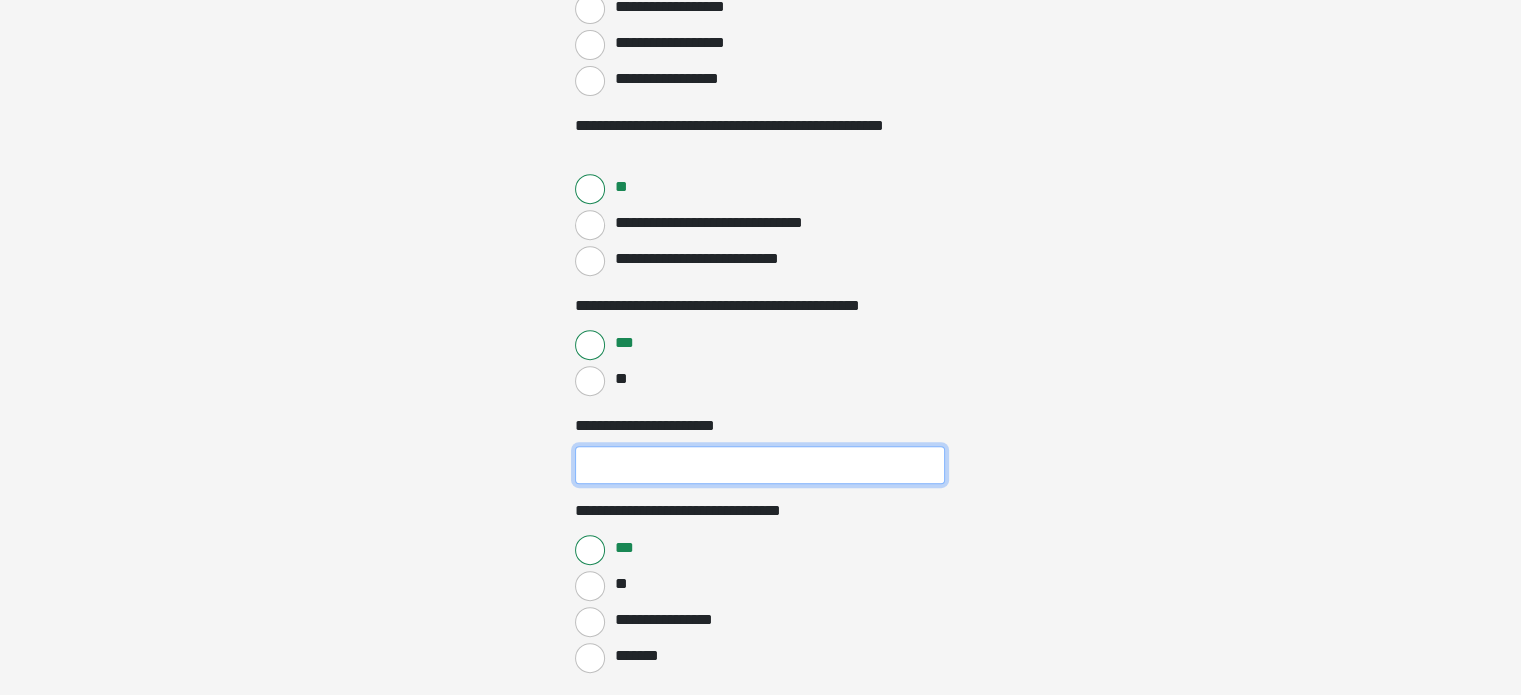 type on "*" 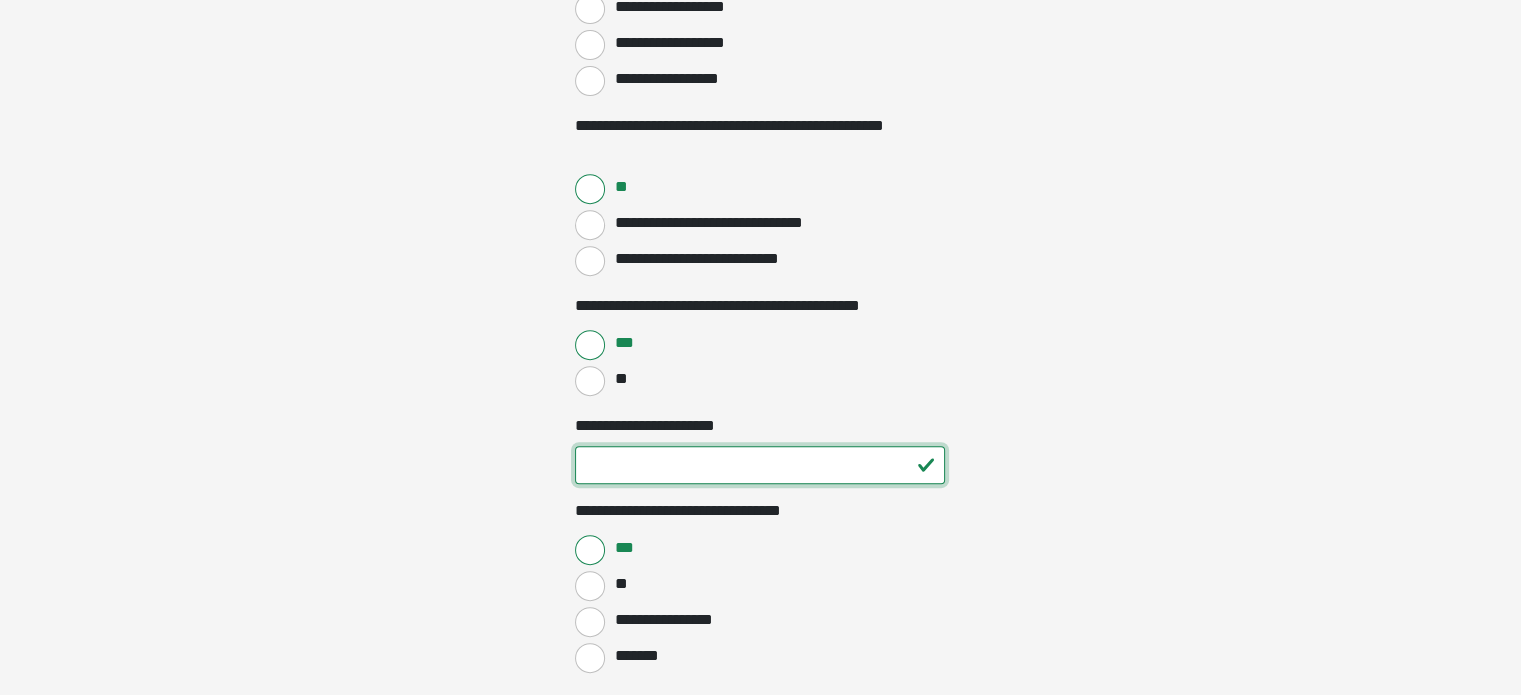 click on "*" at bounding box center (760, 465) 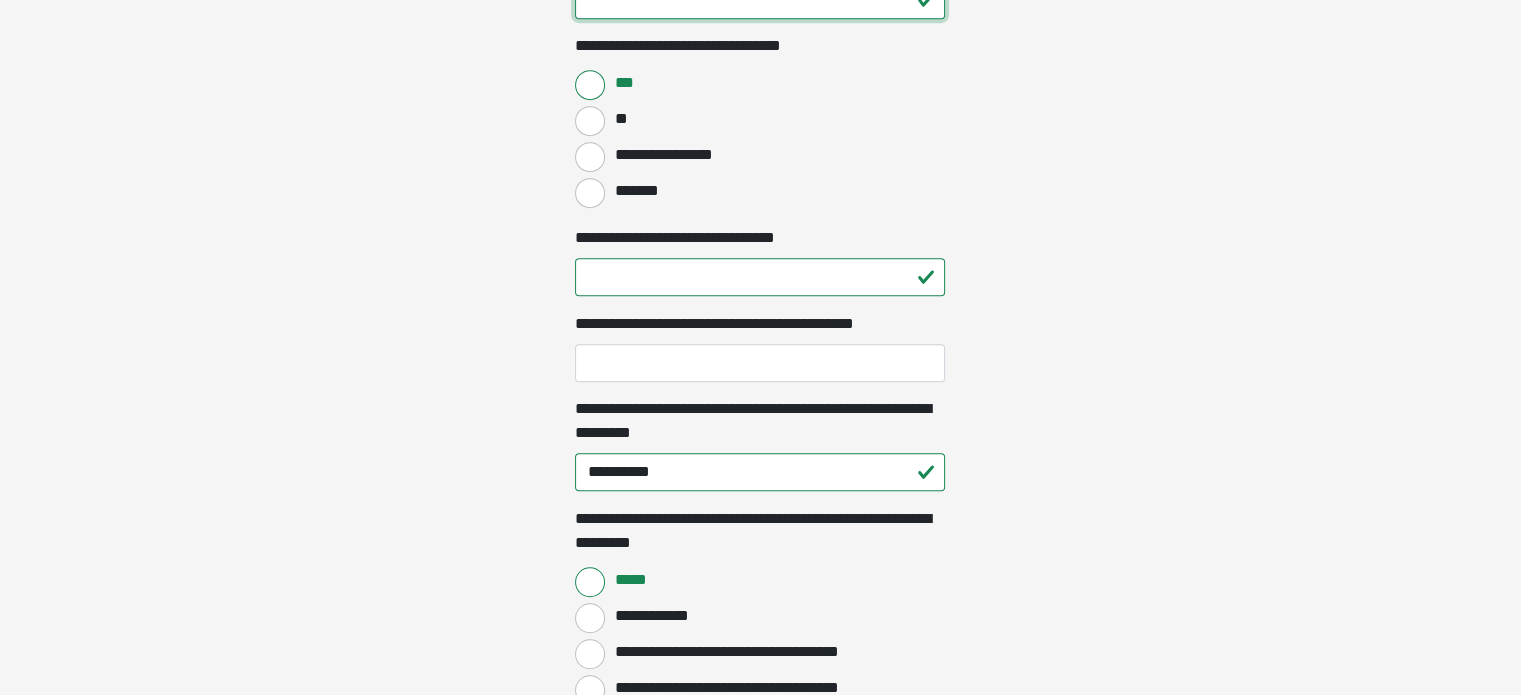 scroll, scrollTop: 1300, scrollLeft: 0, axis: vertical 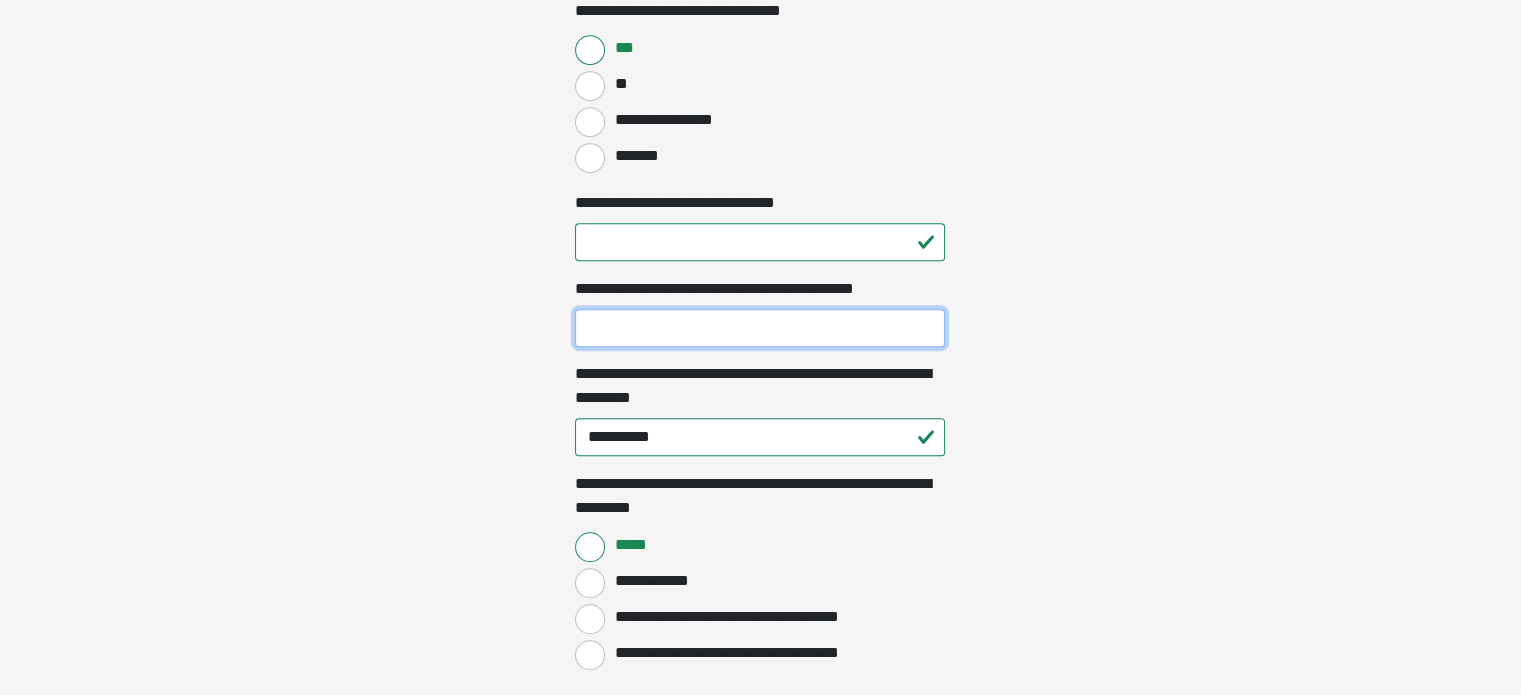 click on "[NAME] [NAME]" at bounding box center [760, 328] 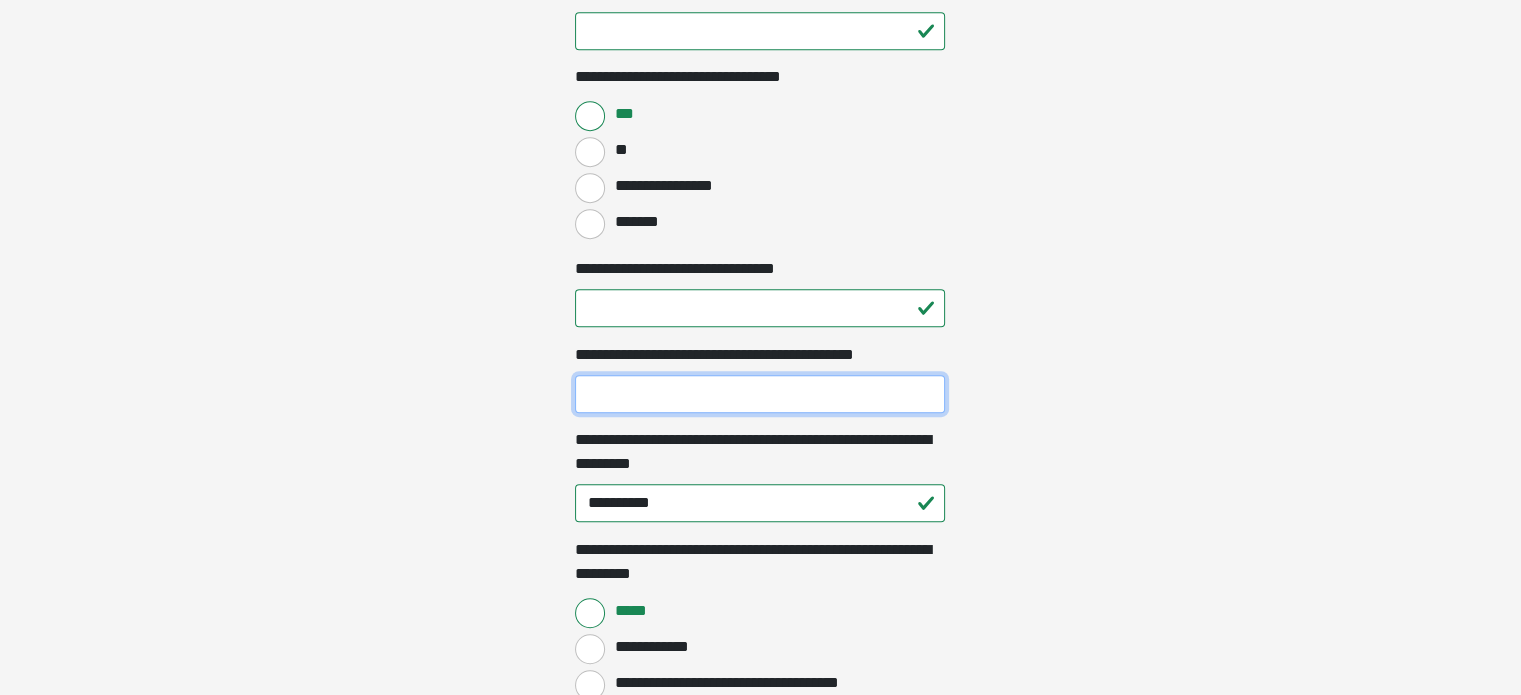 scroll, scrollTop: 1200, scrollLeft: 0, axis: vertical 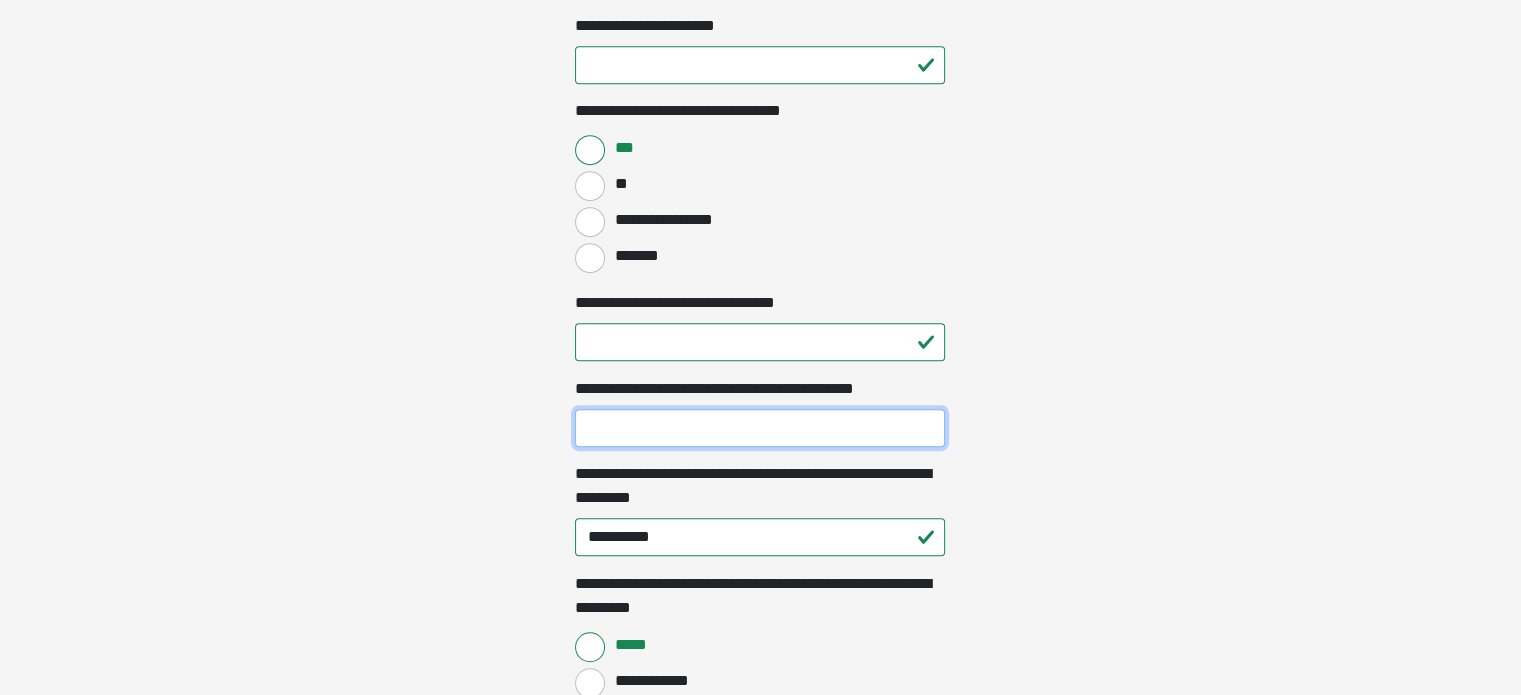 click on "*" at bounding box center [760, 428] 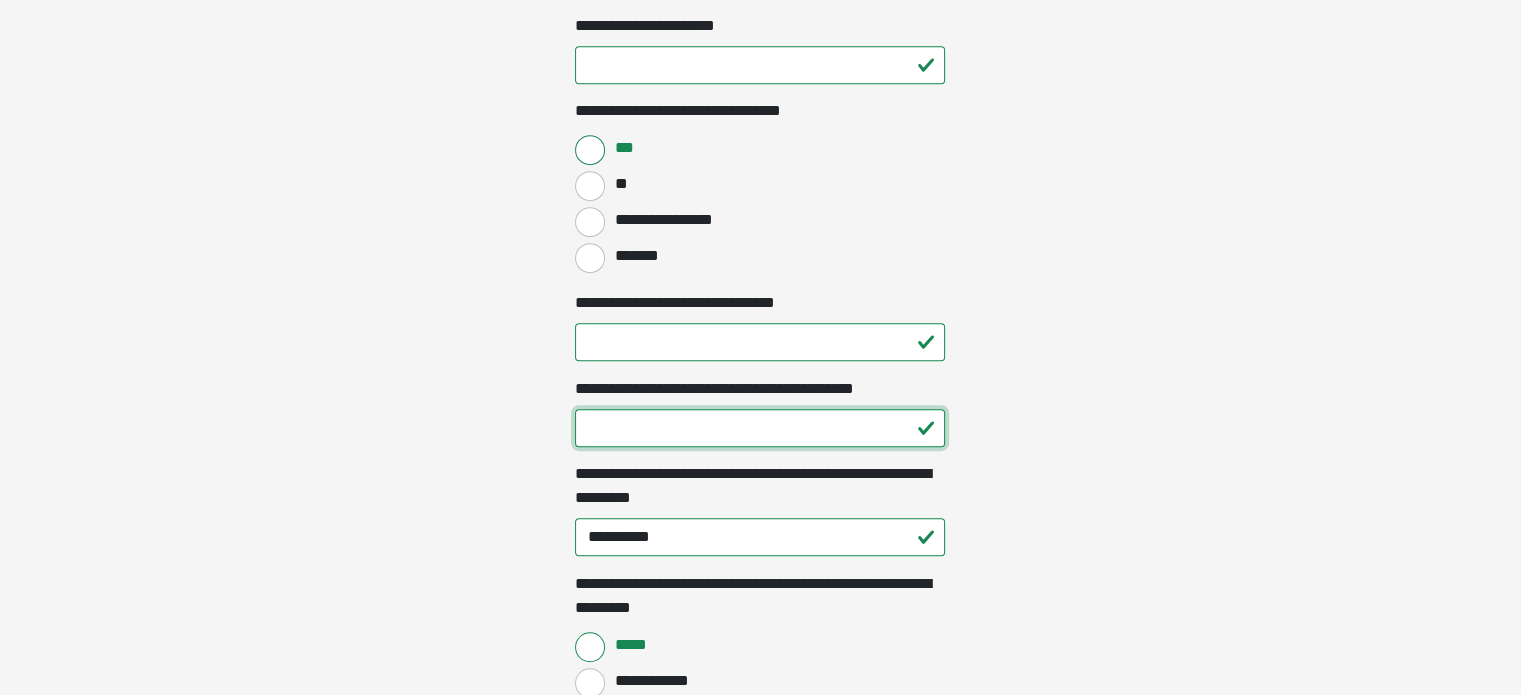 click on "*" at bounding box center (760, 428) 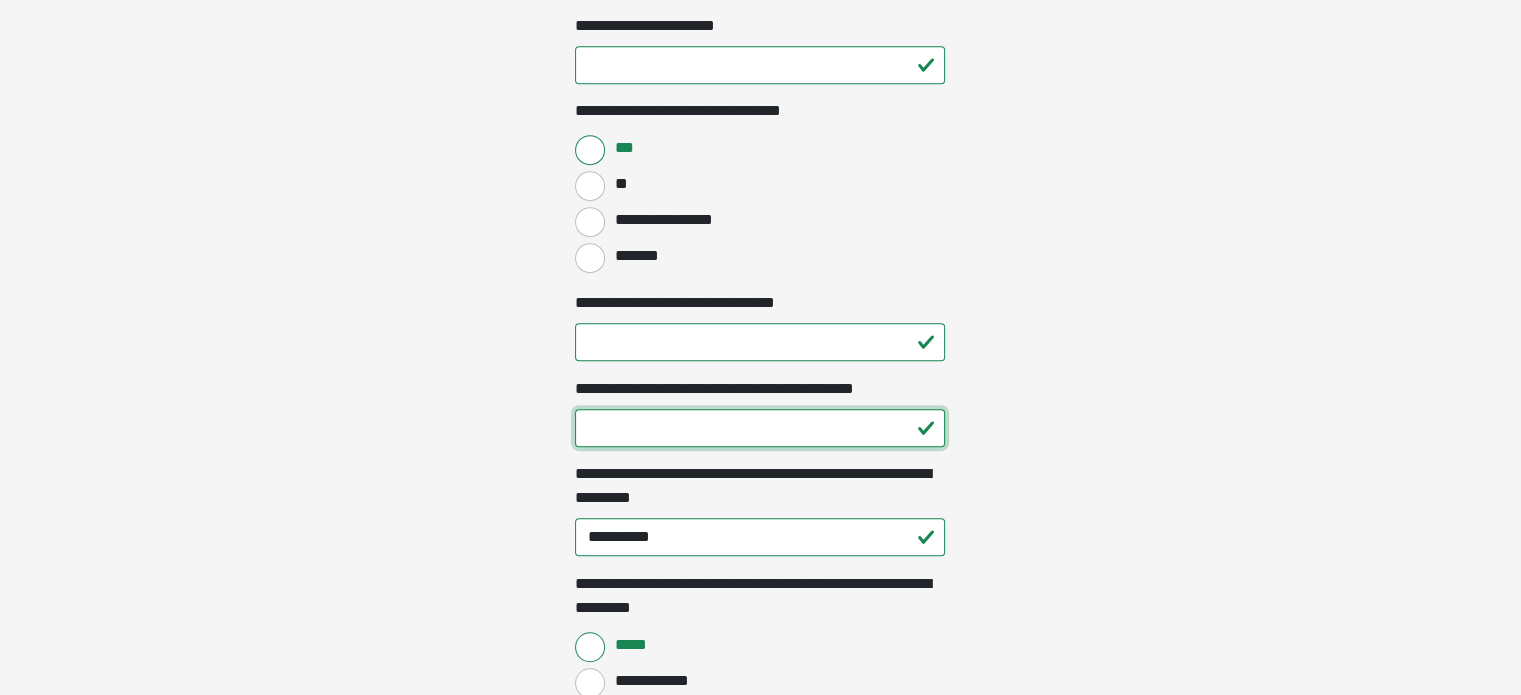 click on "*" at bounding box center (760, 428) 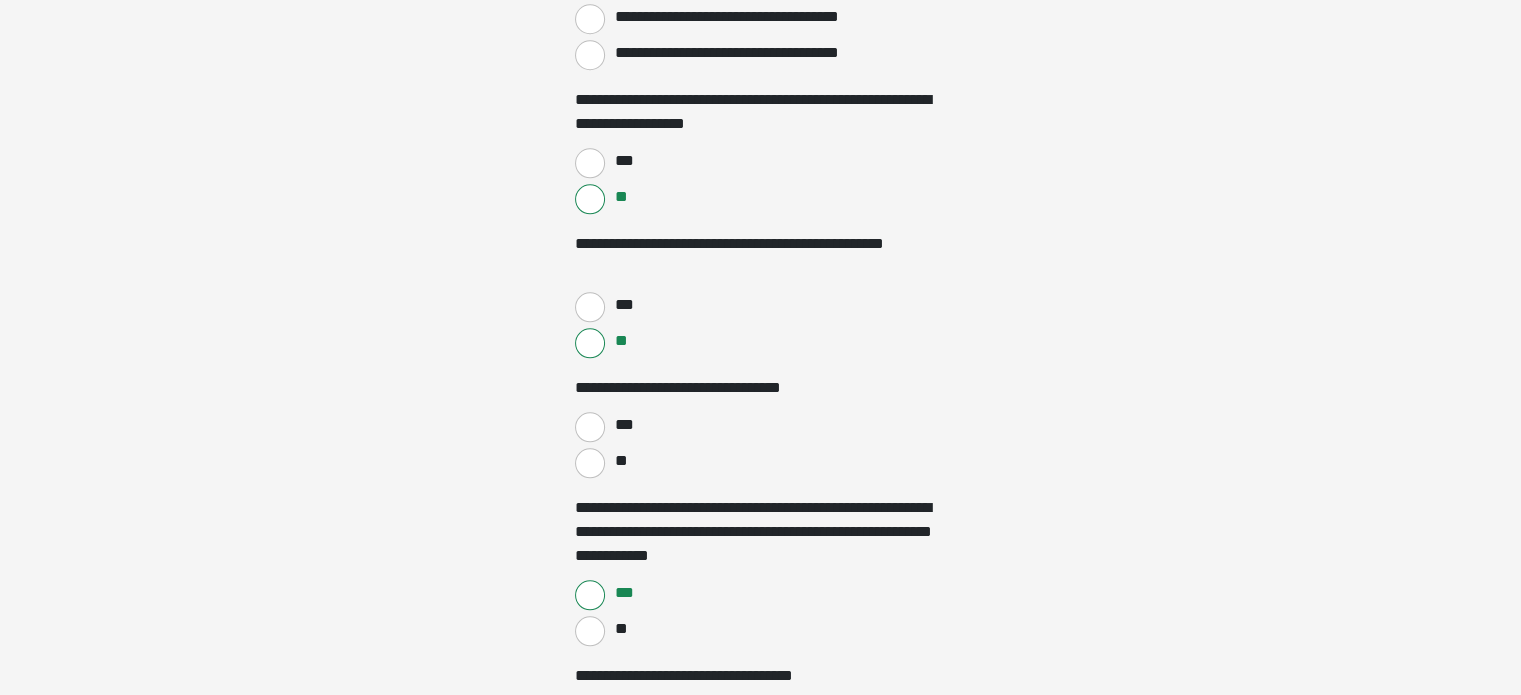 scroll, scrollTop: 2000, scrollLeft: 0, axis: vertical 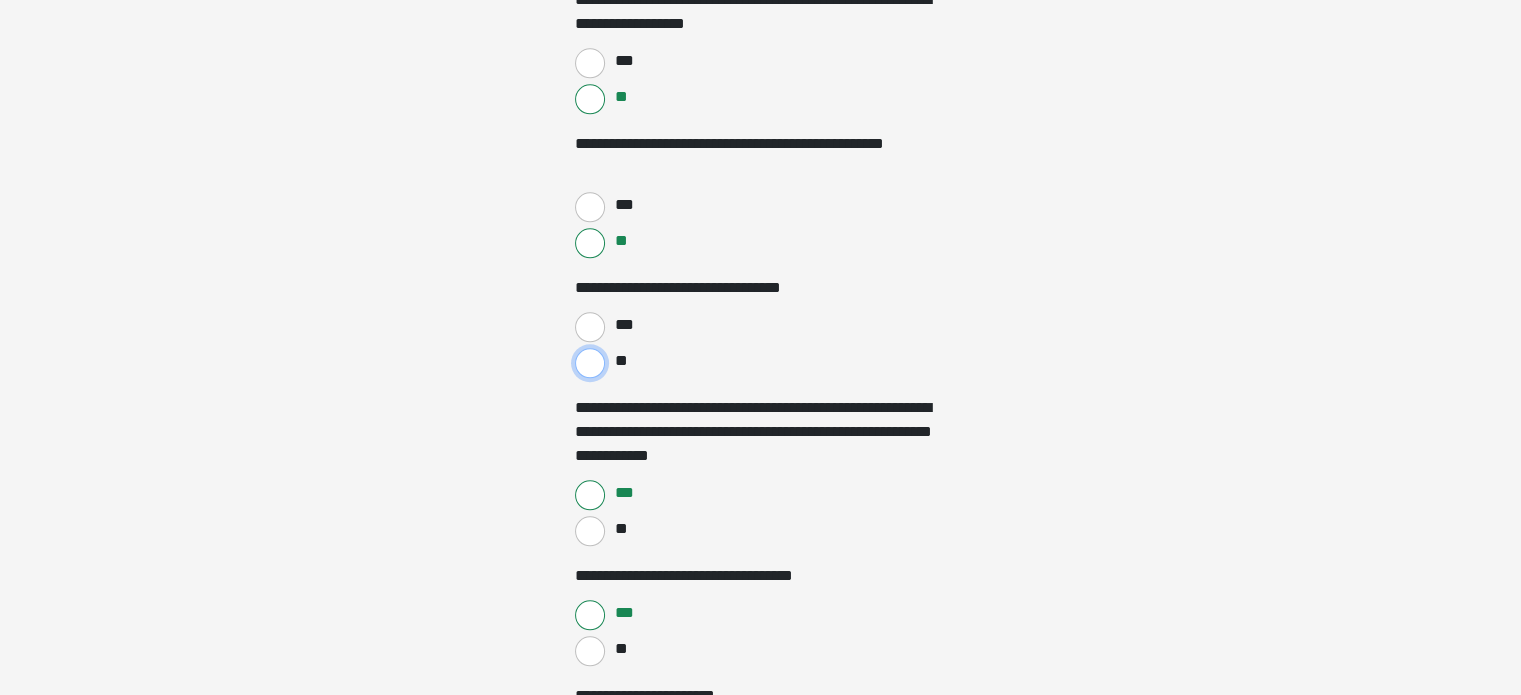 click on "**" at bounding box center (590, 363) 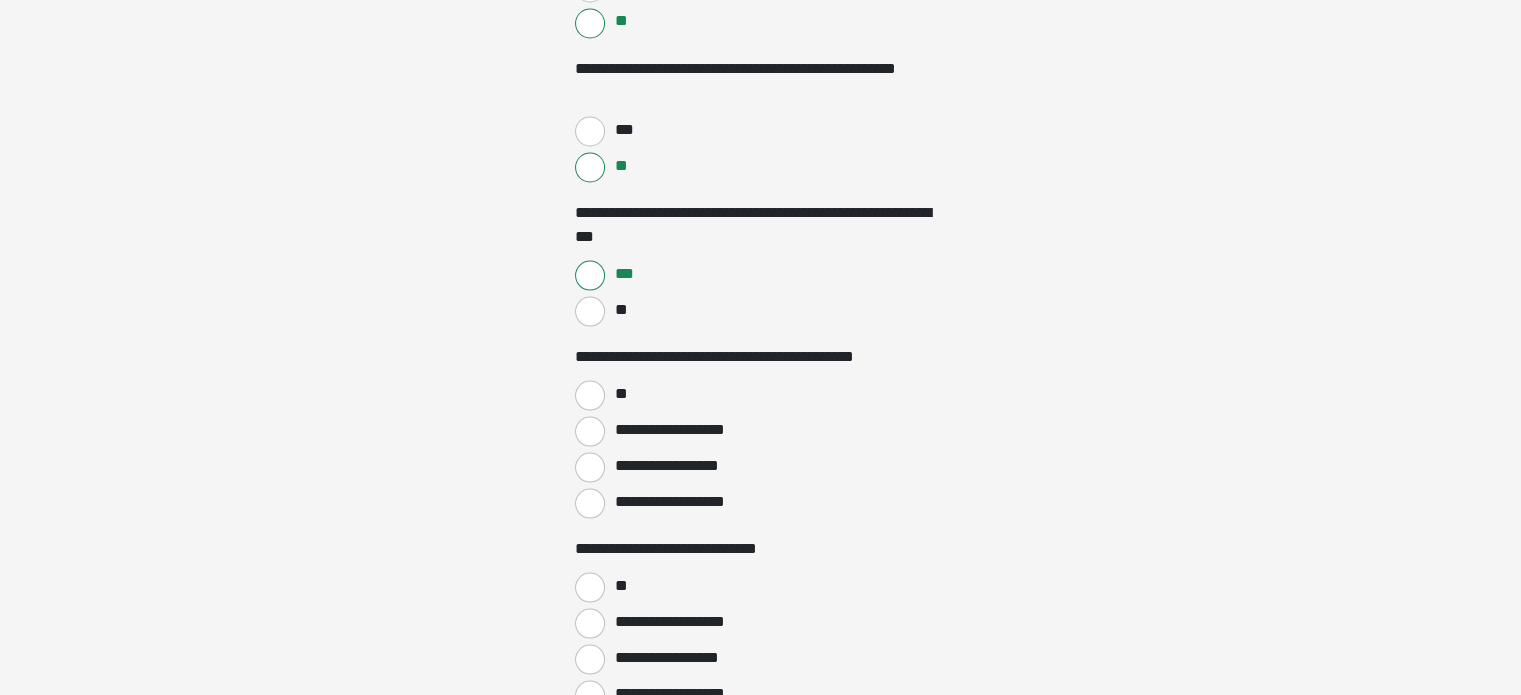 scroll, scrollTop: 3800, scrollLeft: 0, axis: vertical 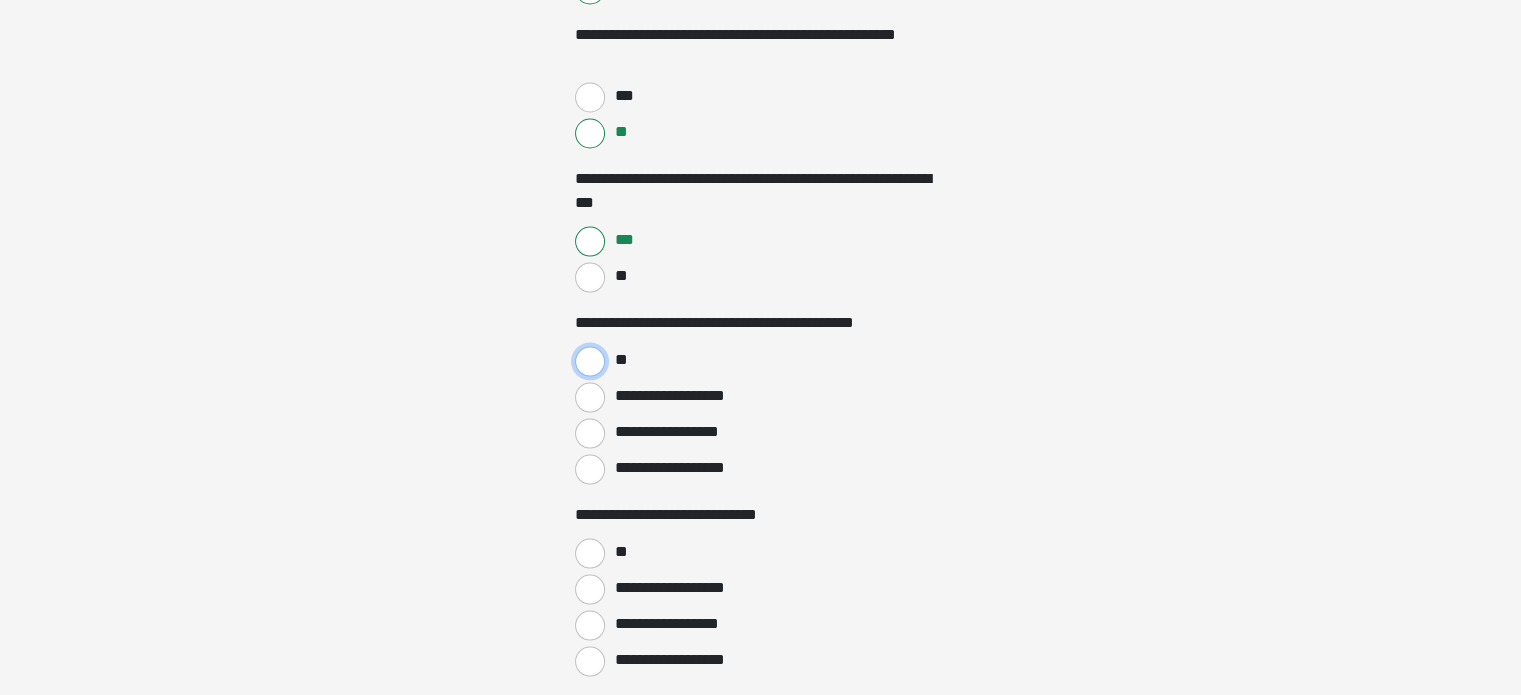 click on "**" at bounding box center (590, 361) 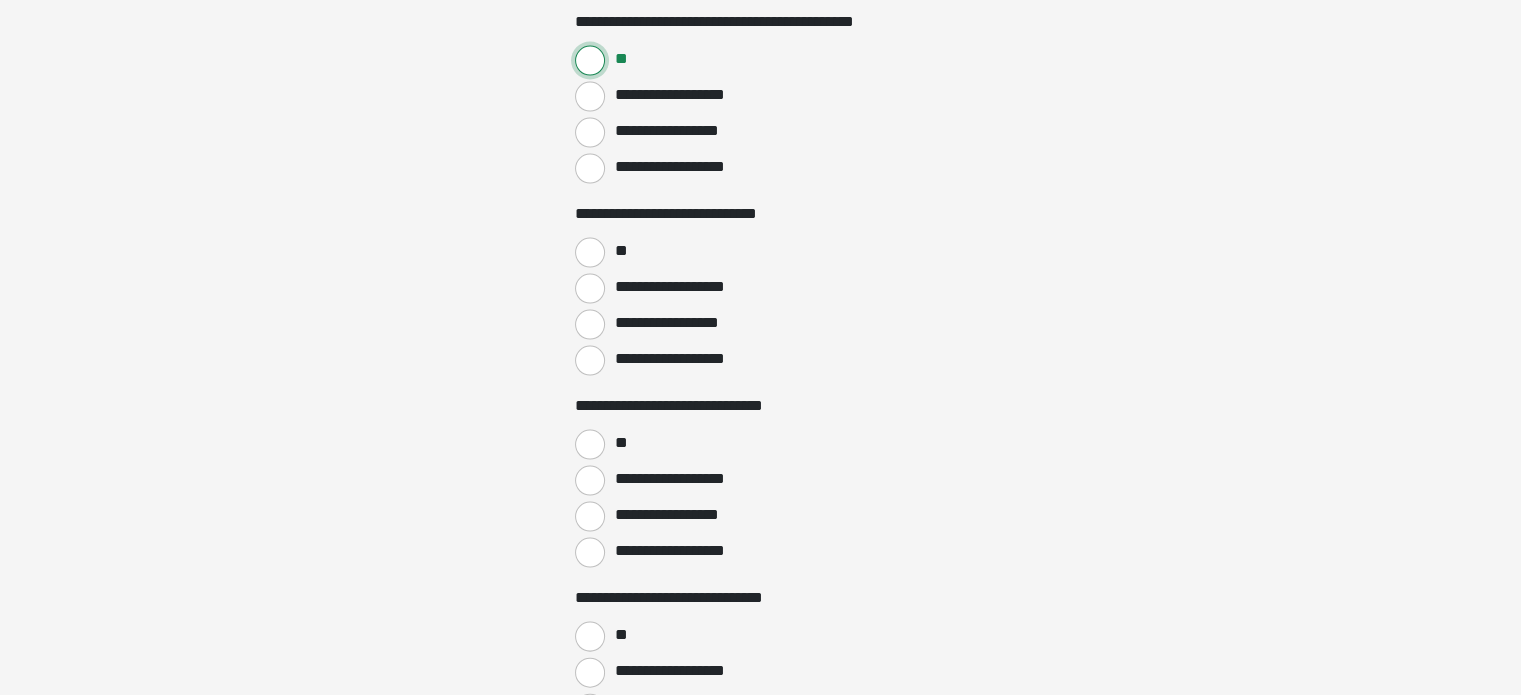 scroll, scrollTop: 4200, scrollLeft: 0, axis: vertical 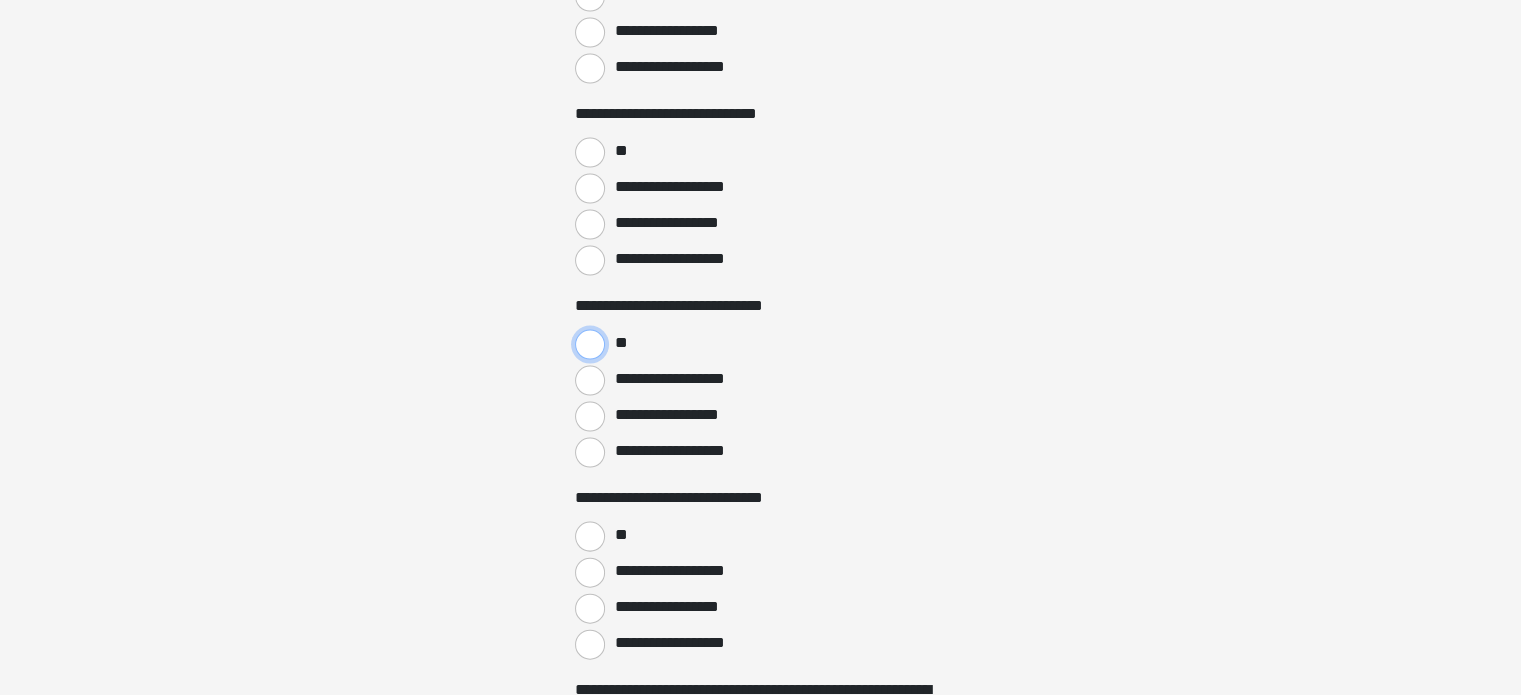 click on "**" at bounding box center [590, 345] 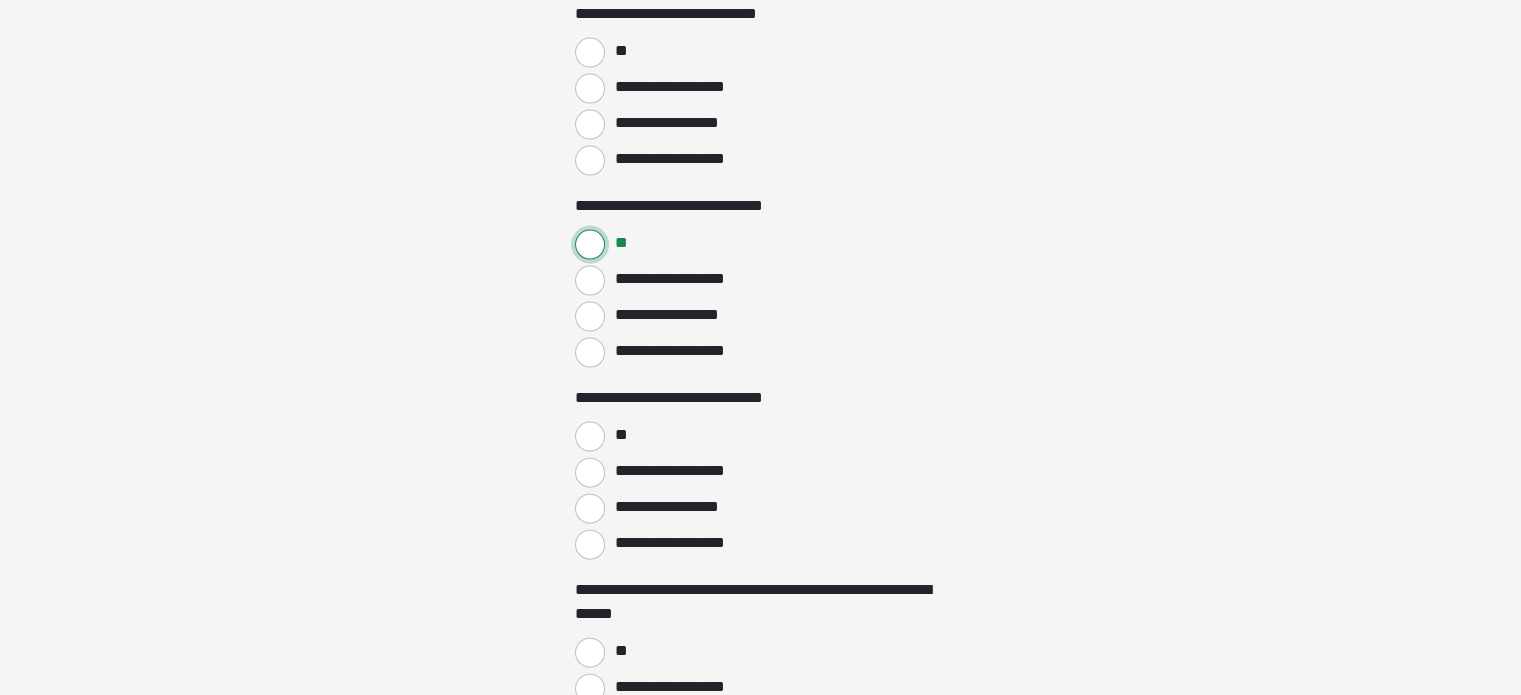 scroll, scrollTop: 4400, scrollLeft: 0, axis: vertical 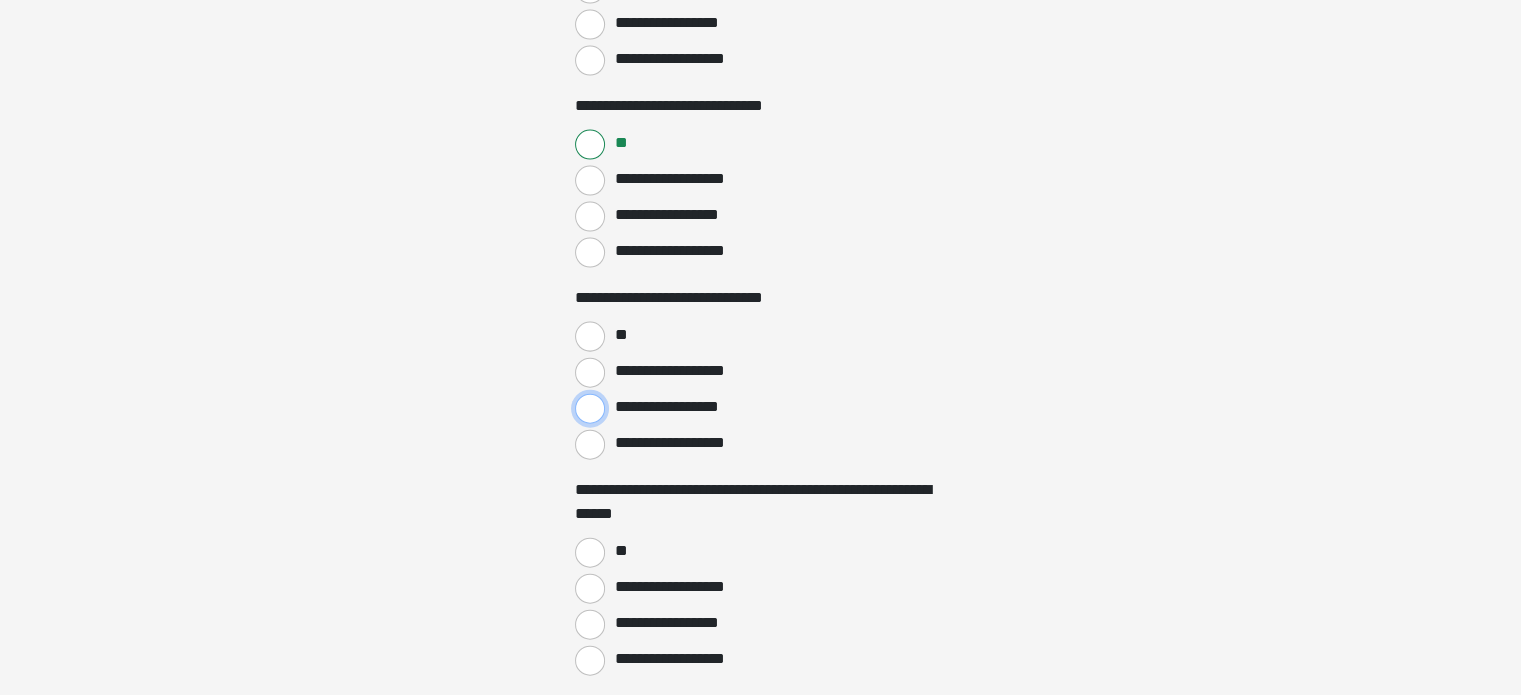 click on "**********" at bounding box center [590, 409] 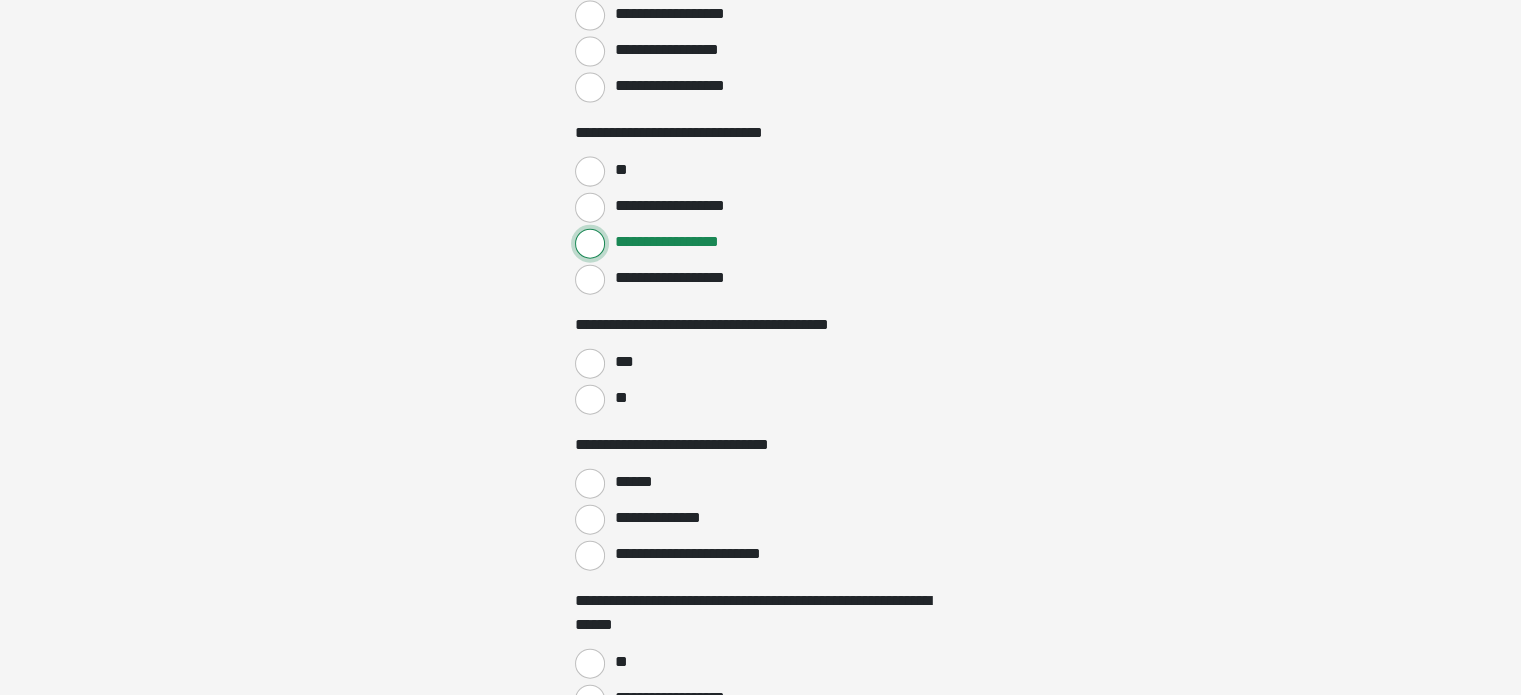 scroll, scrollTop: 4600, scrollLeft: 0, axis: vertical 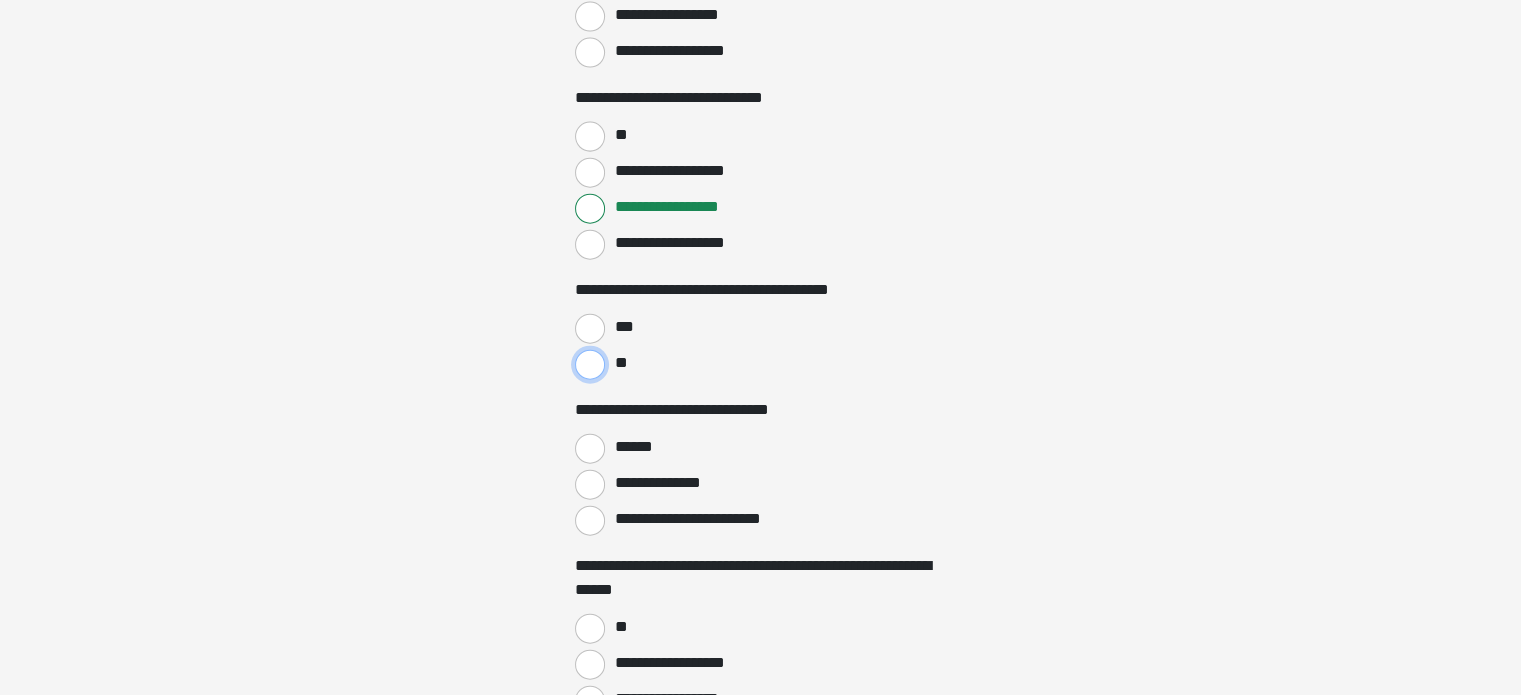 click on "**" at bounding box center (590, 365) 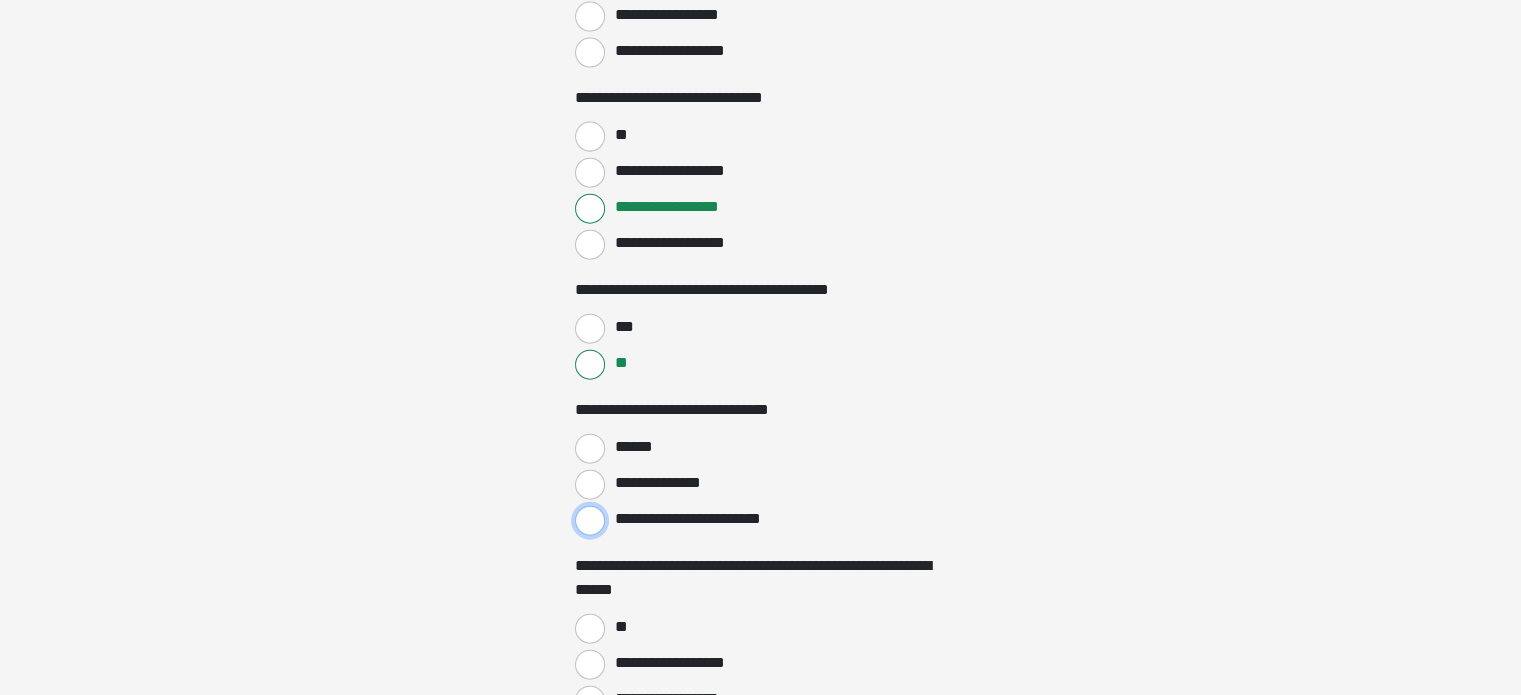 click on "**********" at bounding box center (590, 521) 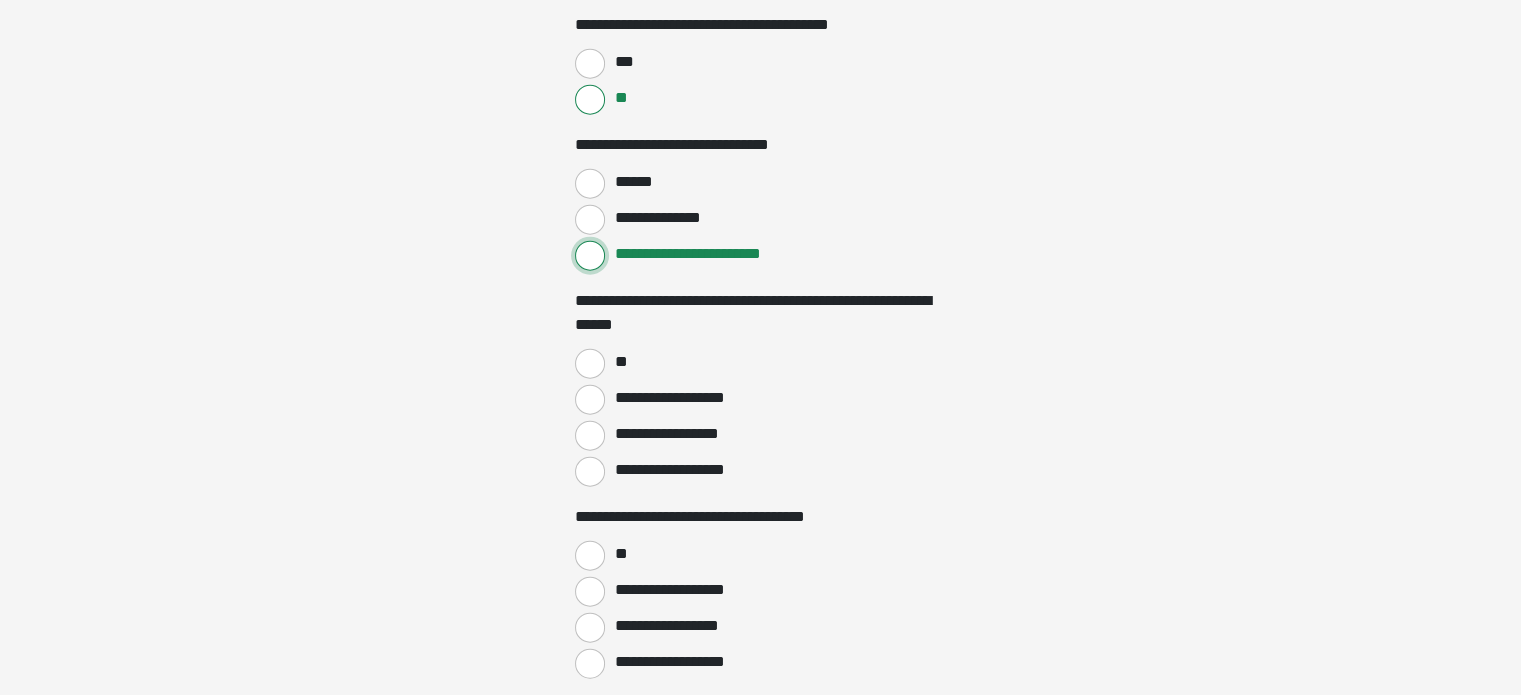 scroll, scrollTop: 4900, scrollLeft: 0, axis: vertical 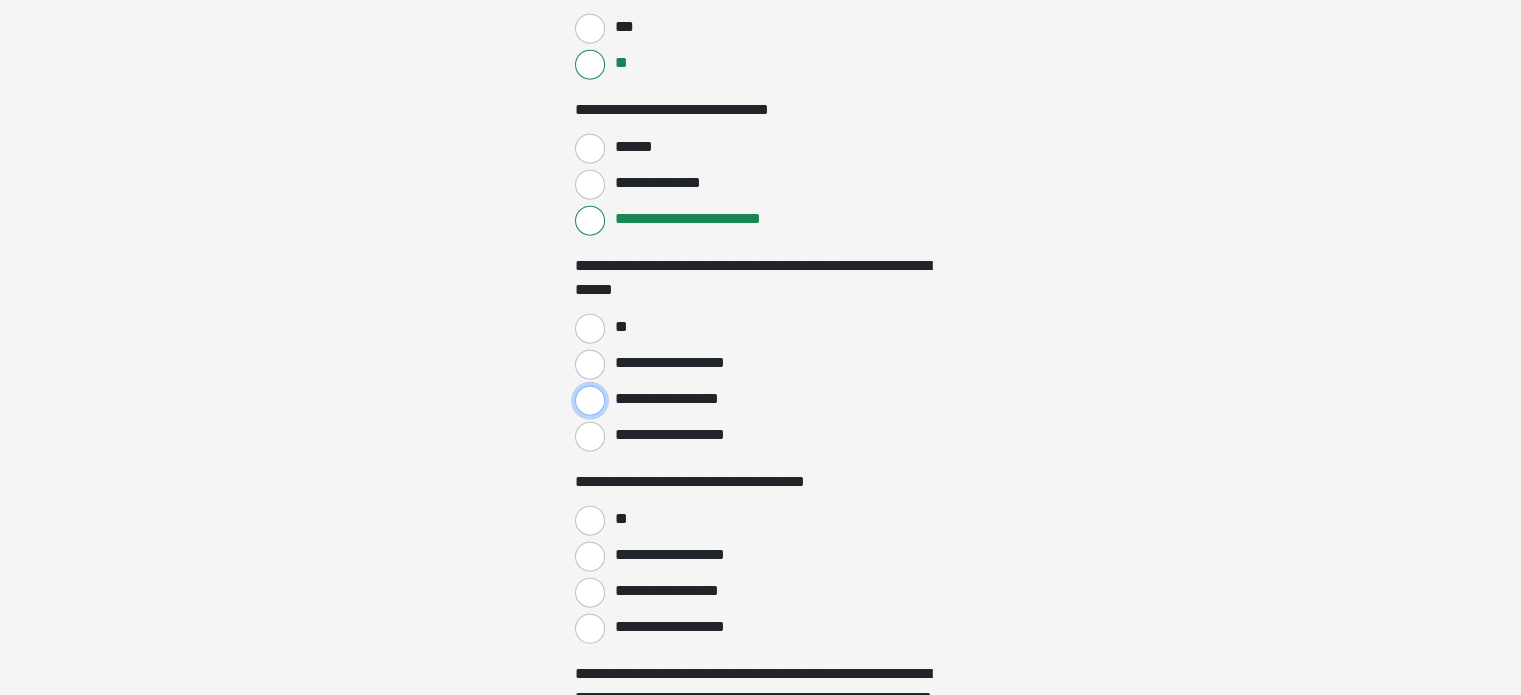 click on "**********" at bounding box center (590, 401) 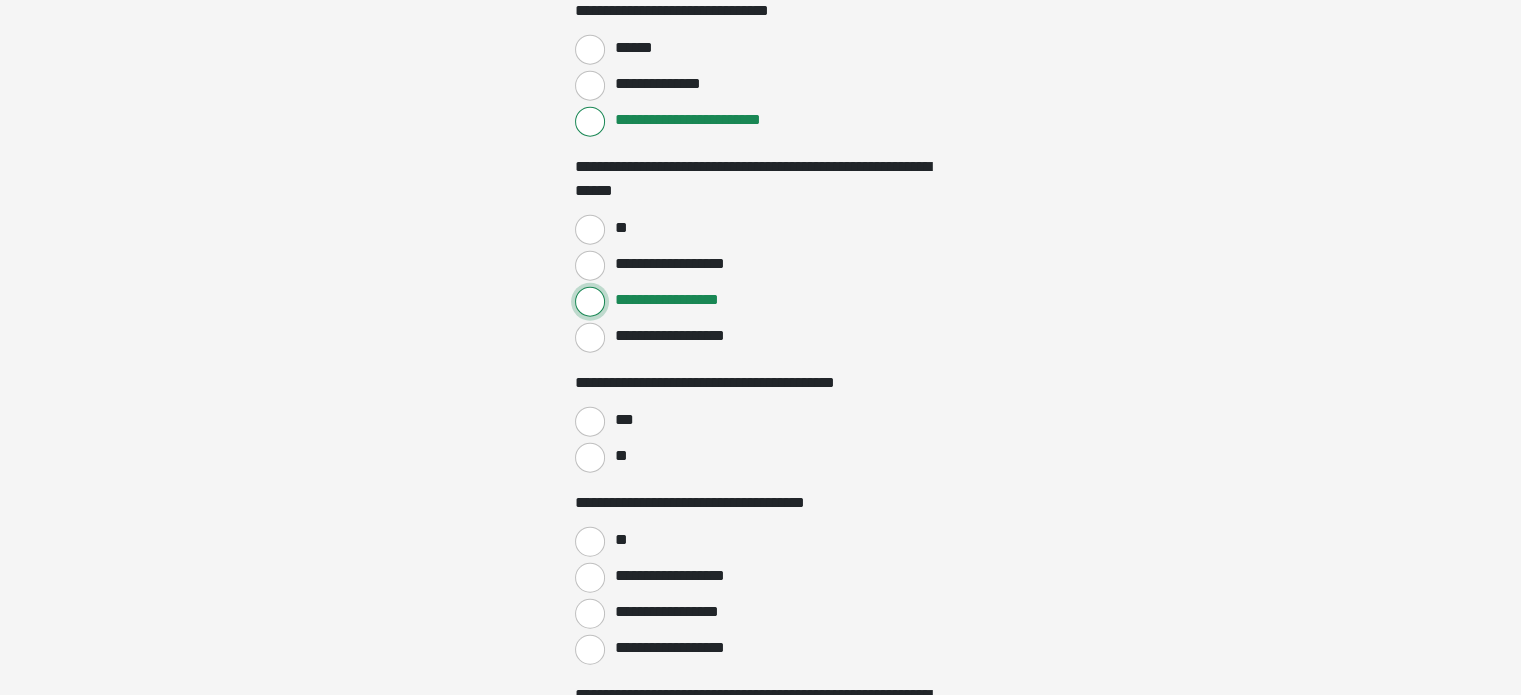 scroll, scrollTop: 5000, scrollLeft: 0, axis: vertical 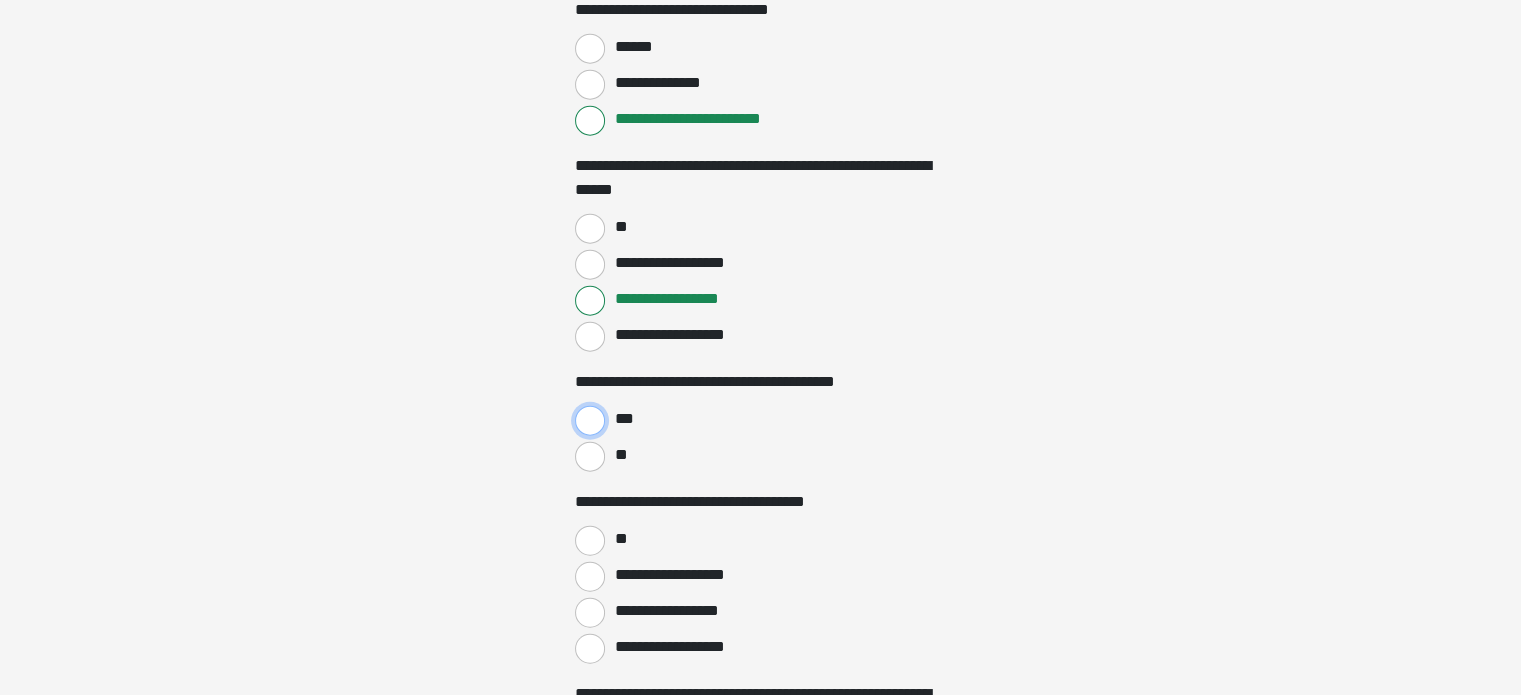 click on "***" at bounding box center [590, 421] 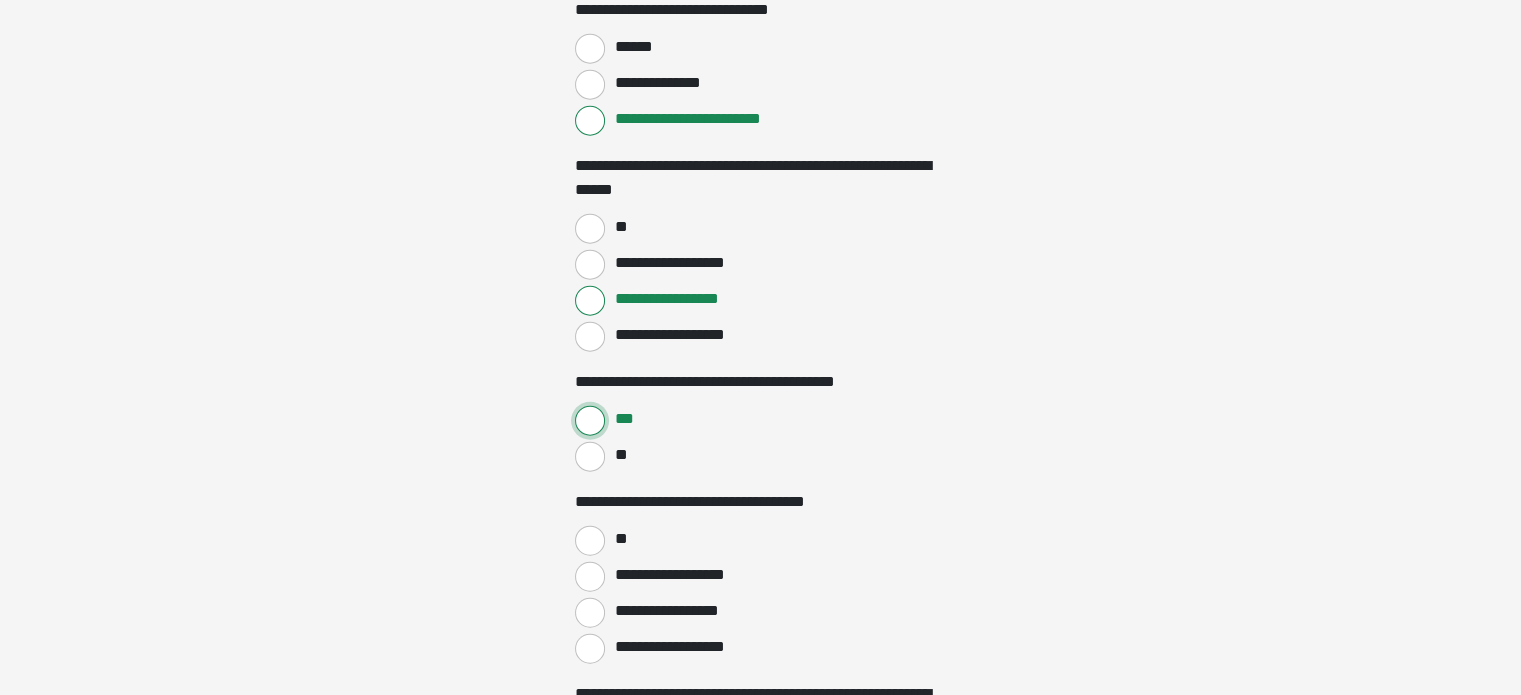 click on "***" at bounding box center [590, 421] 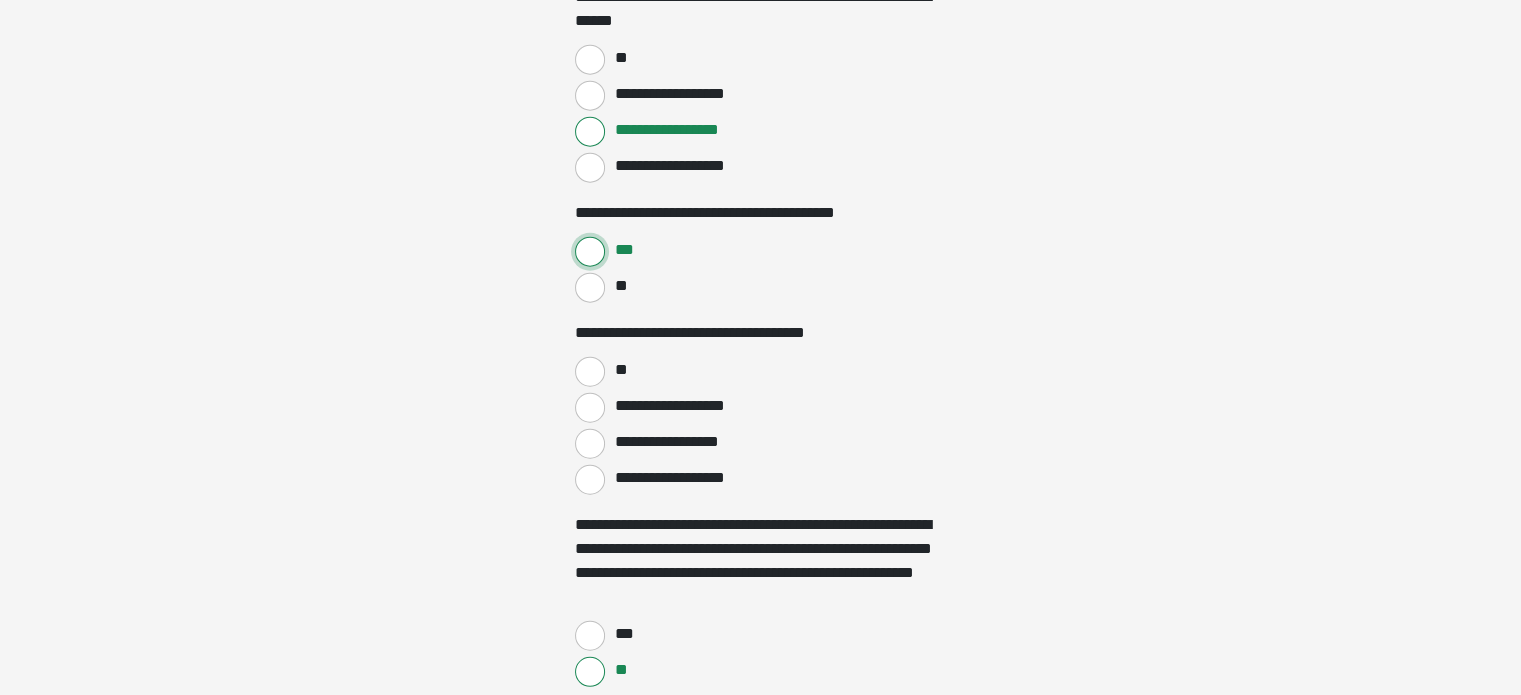 scroll, scrollTop: 5200, scrollLeft: 0, axis: vertical 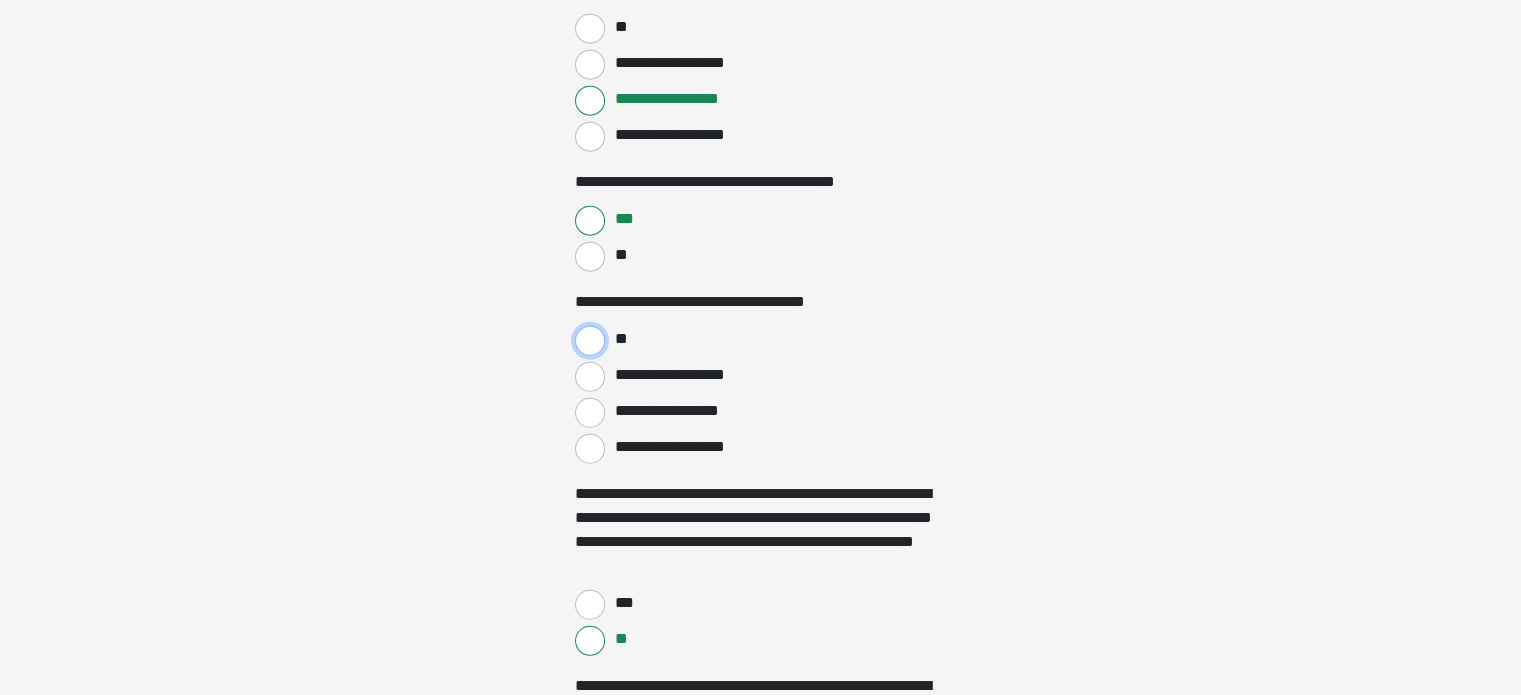 click on "**" at bounding box center [590, 341] 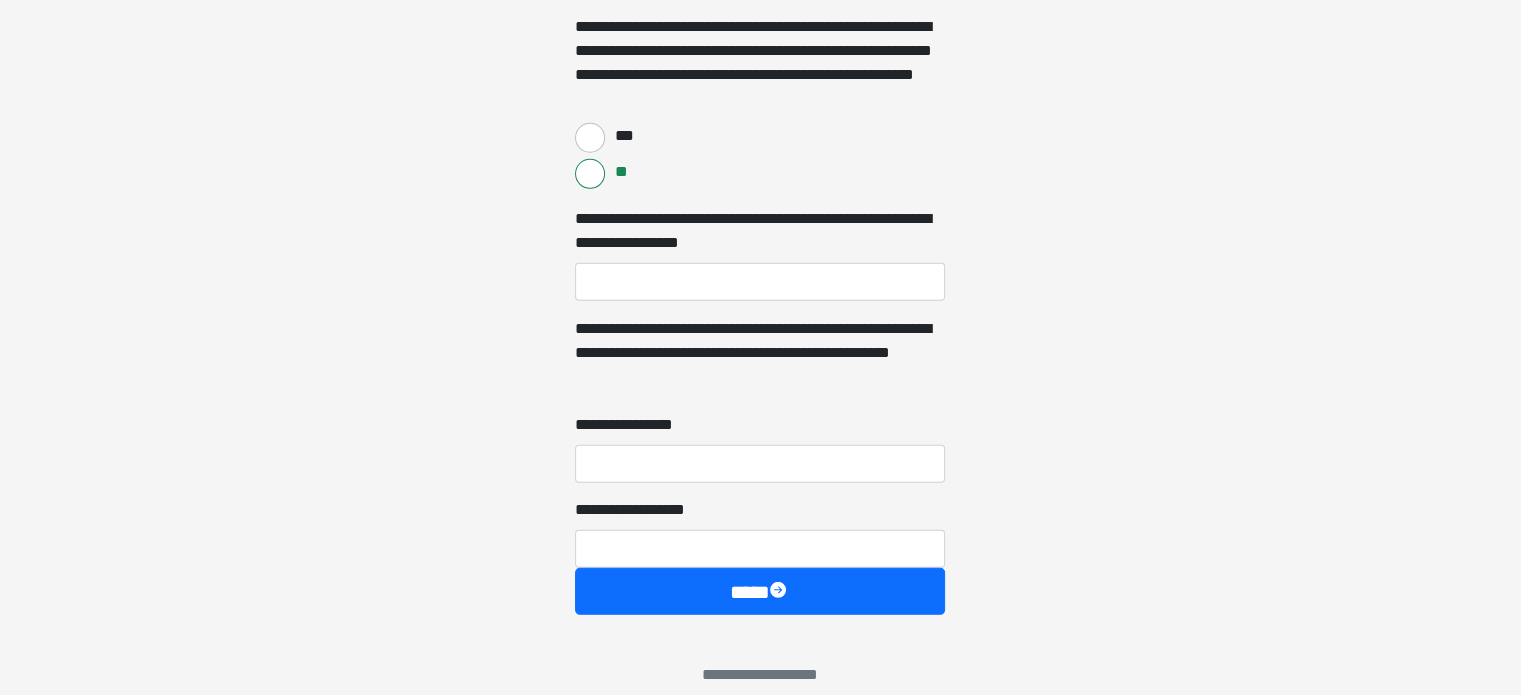 scroll, scrollTop: 5700, scrollLeft: 0, axis: vertical 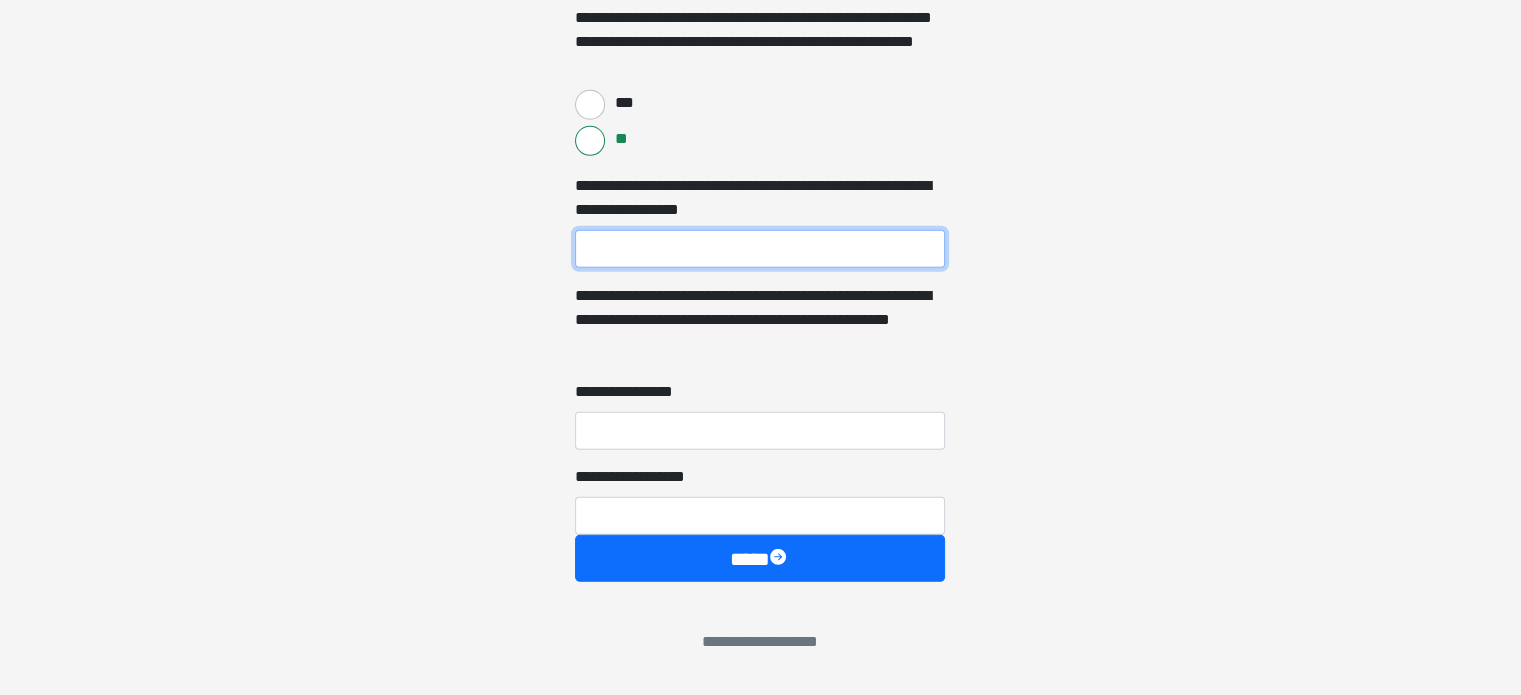 click on "*" at bounding box center [760, 249] 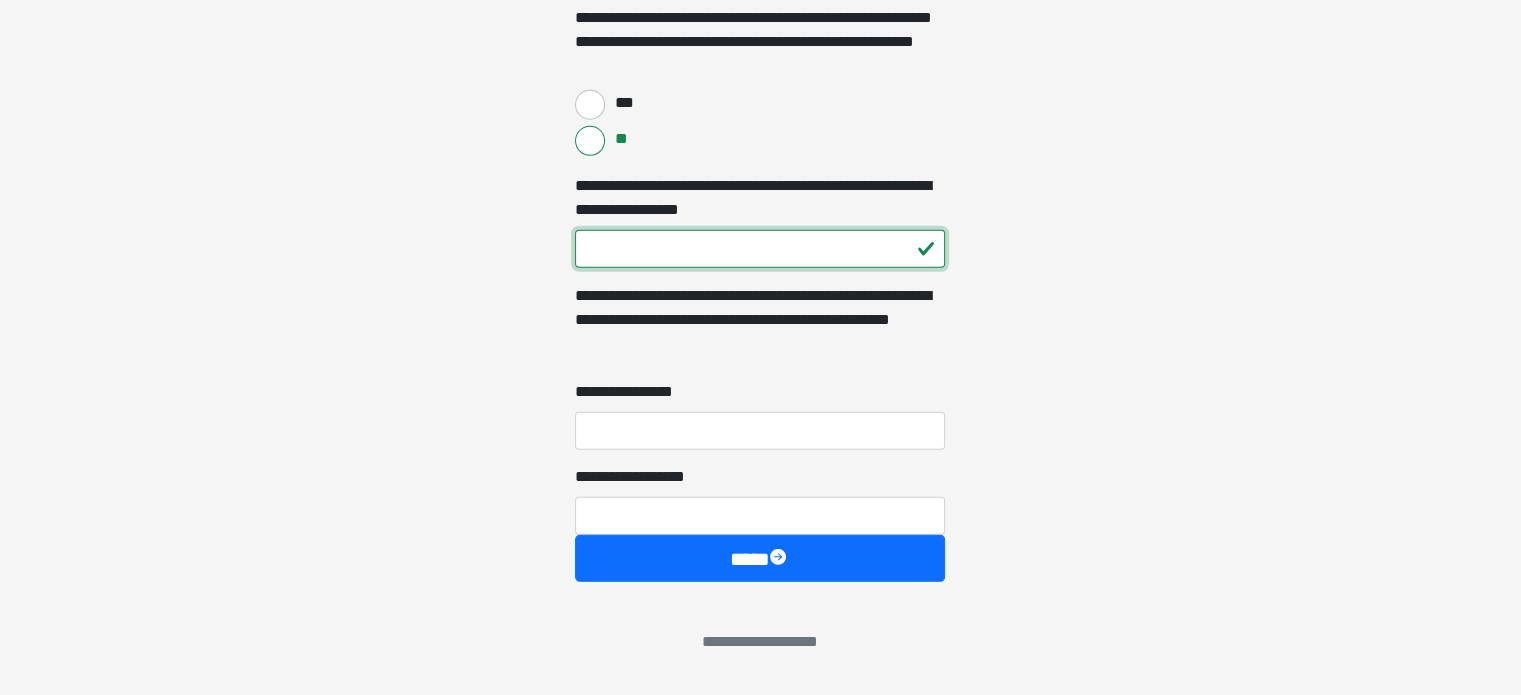click on "*" at bounding box center (760, 249) 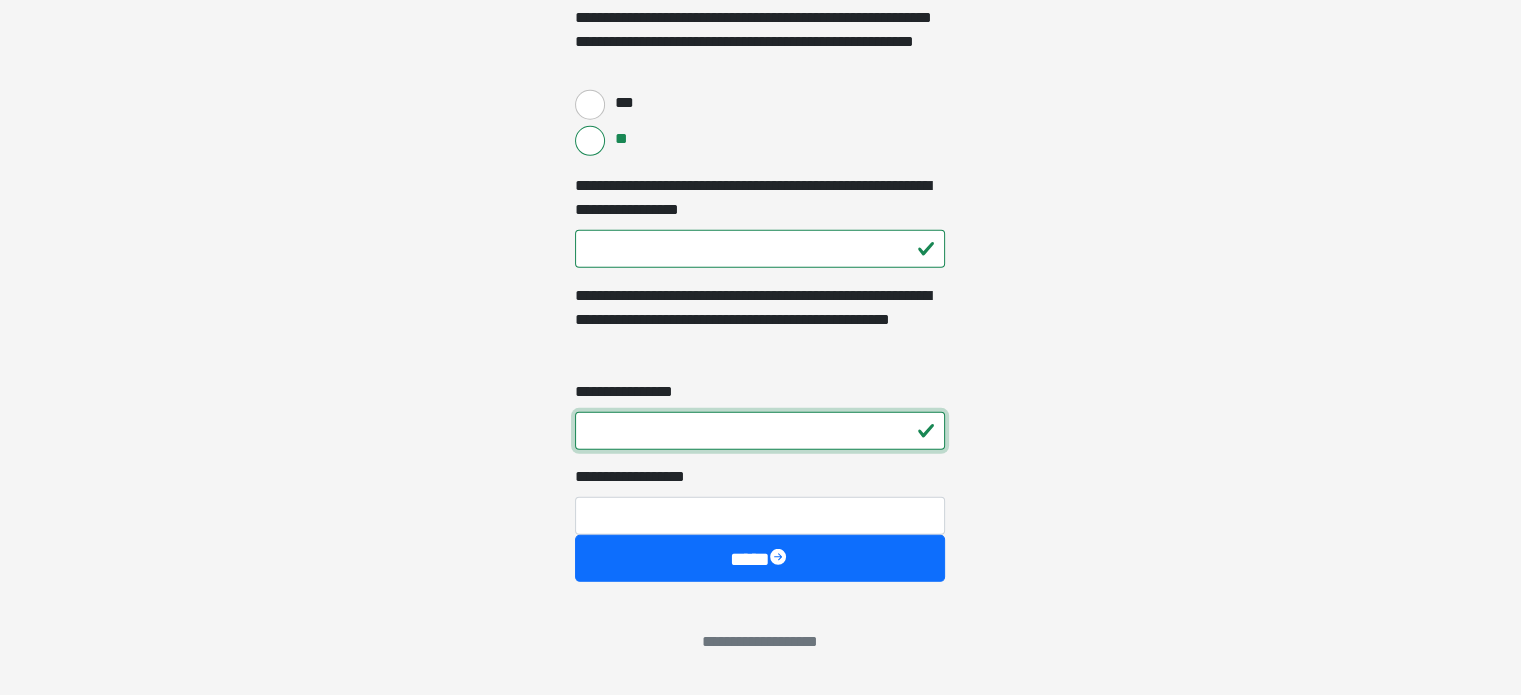 click on "*" at bounding box center (760, 431) 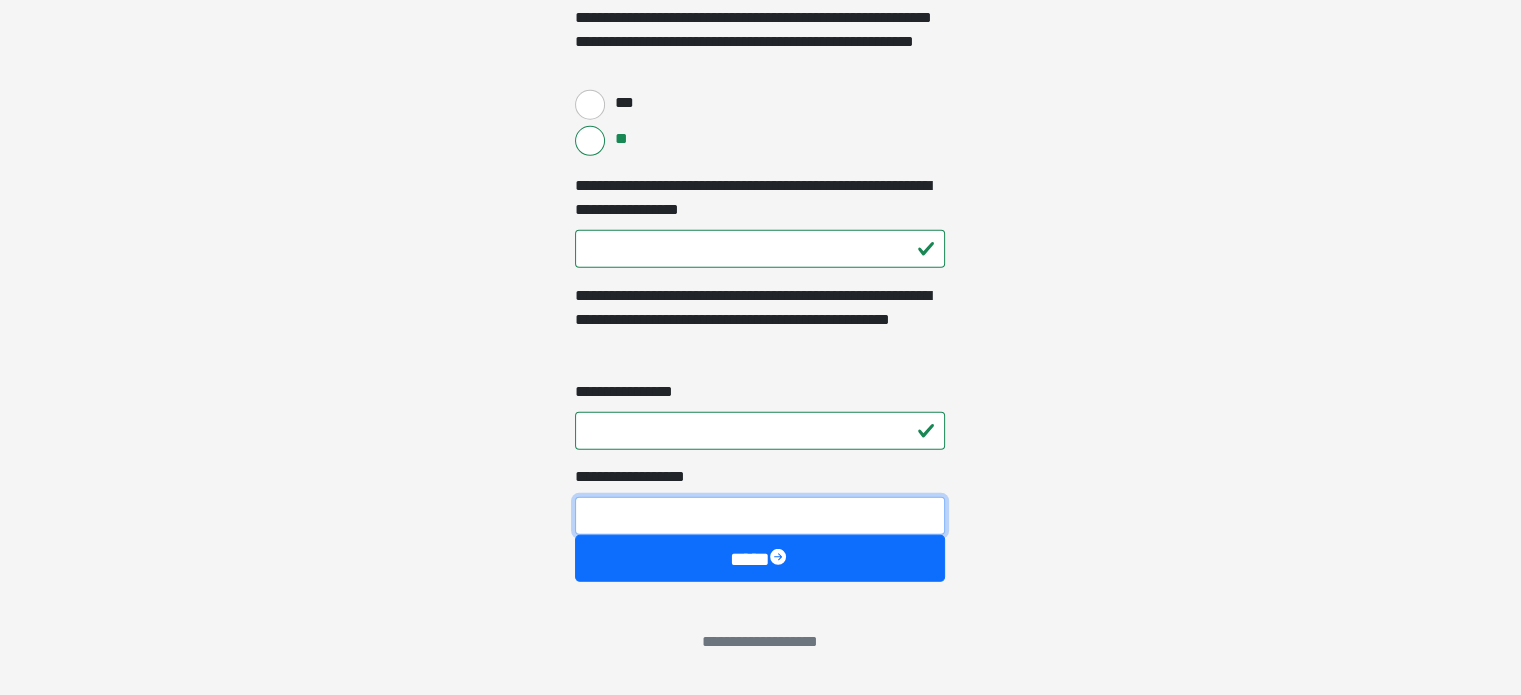 click on "**********" at bounding box center (760, 516) 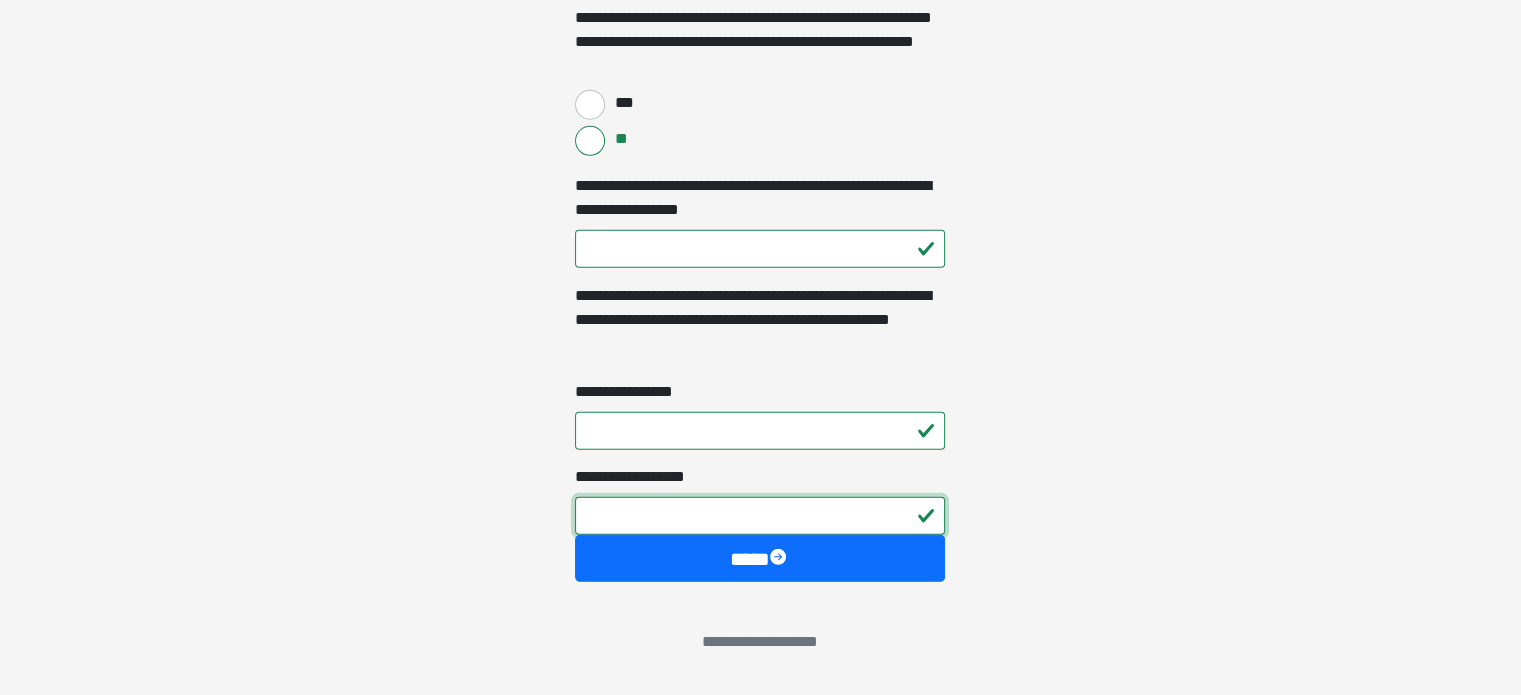 click on "*" at bounding box center [760, 516] 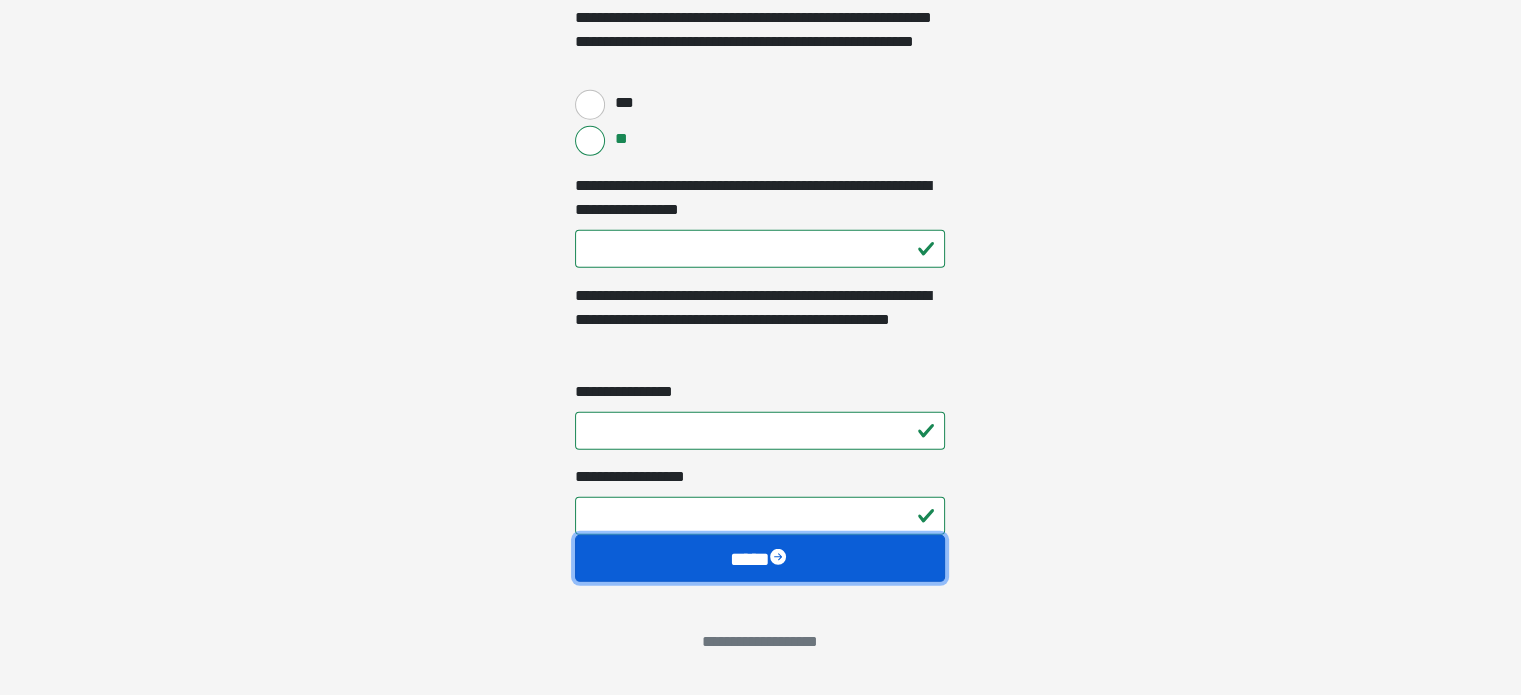 click on "****" at bounding box center (760, 559) 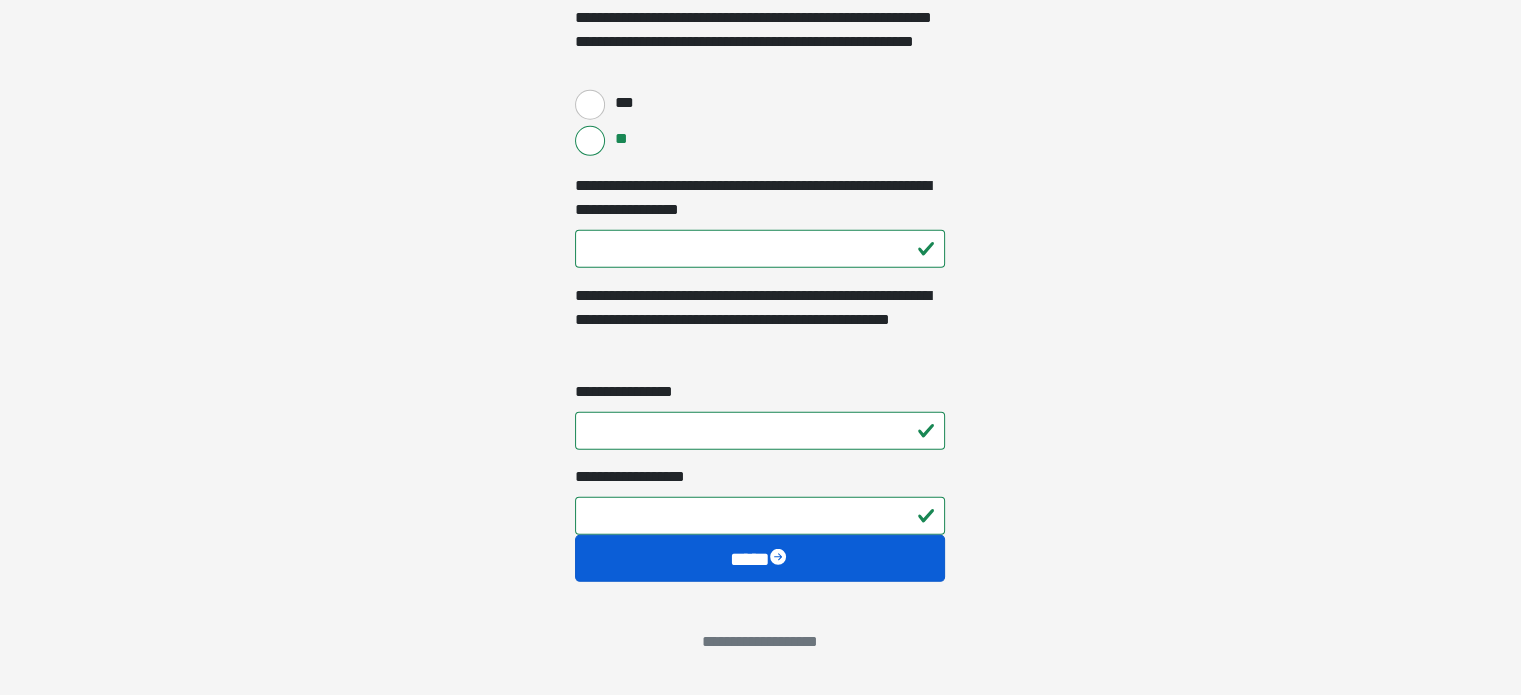 click on "**********" at bounding box center (0, 0) 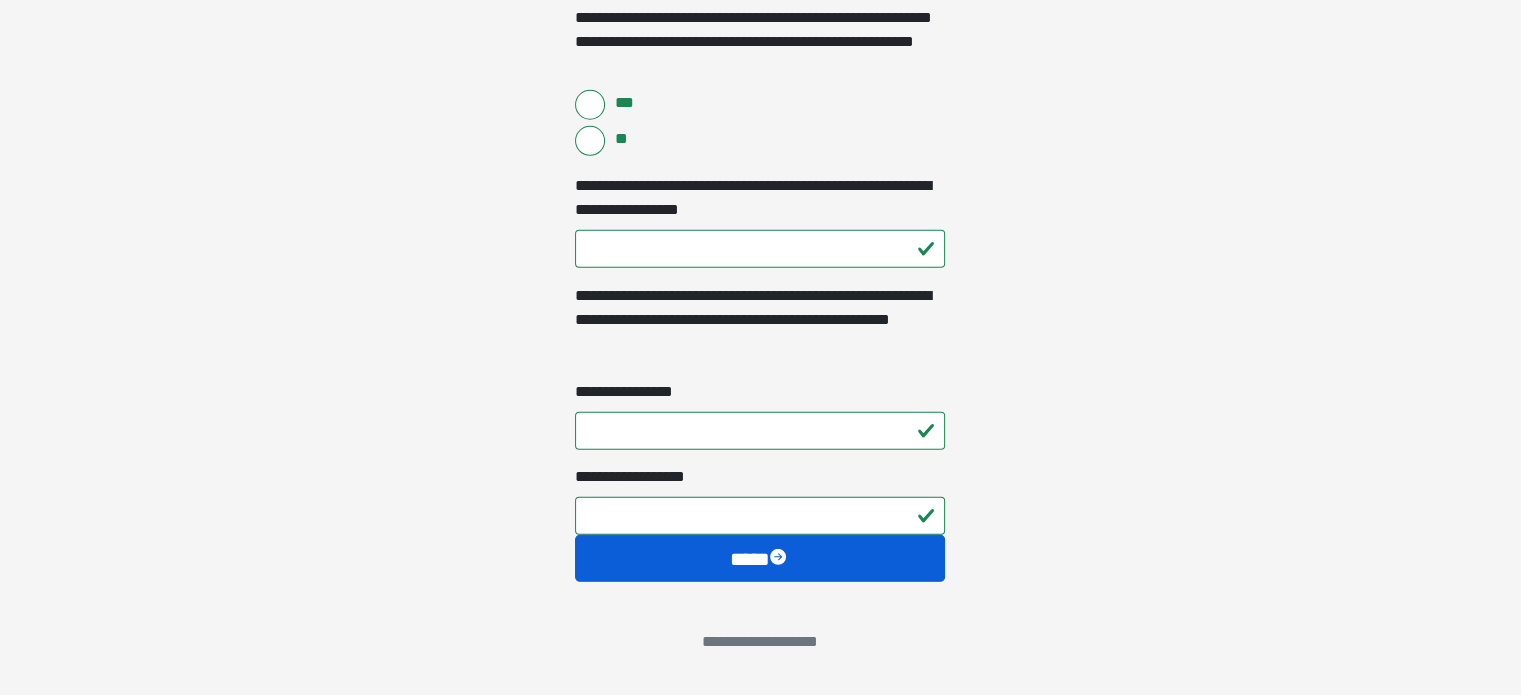 scroll, scrollTop: 5706, scrollLeft: 0, axis: vertical 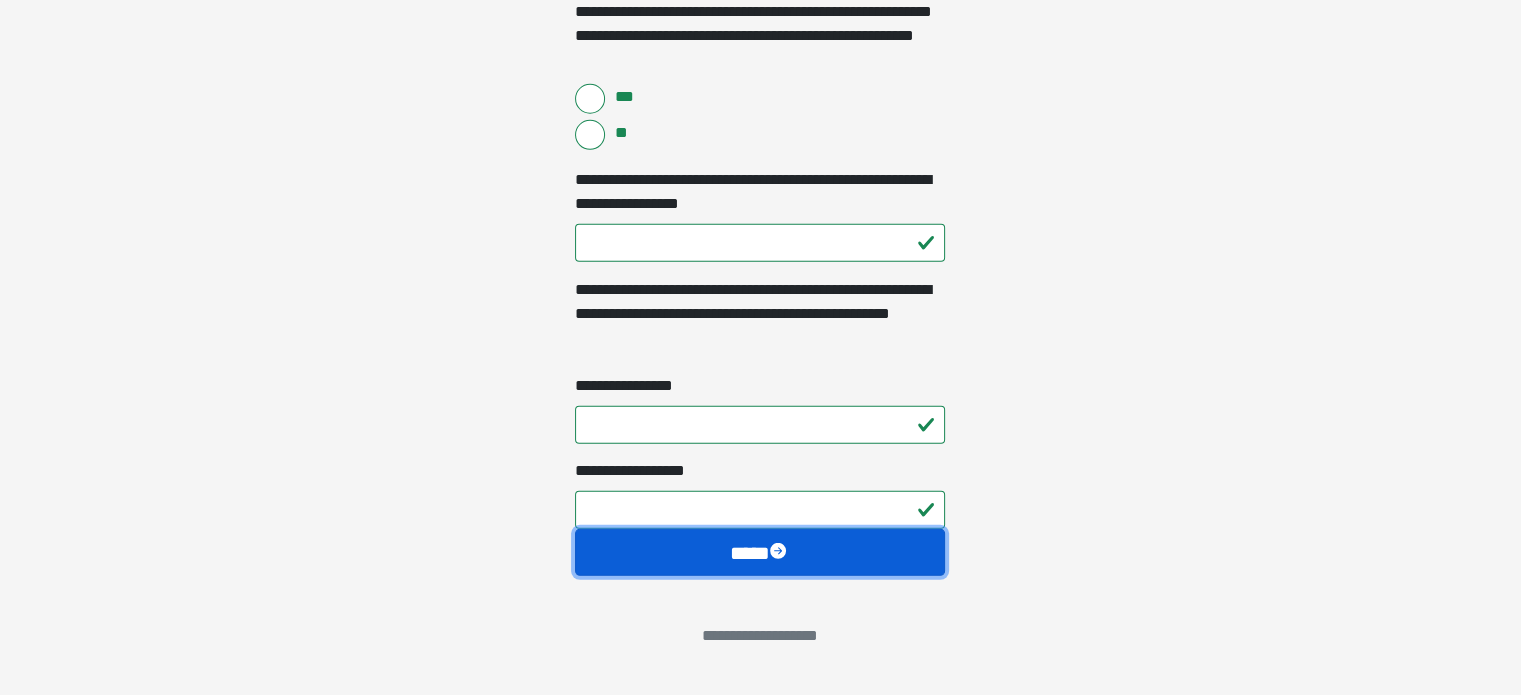 click on "****" at bounding box center [760, 553] 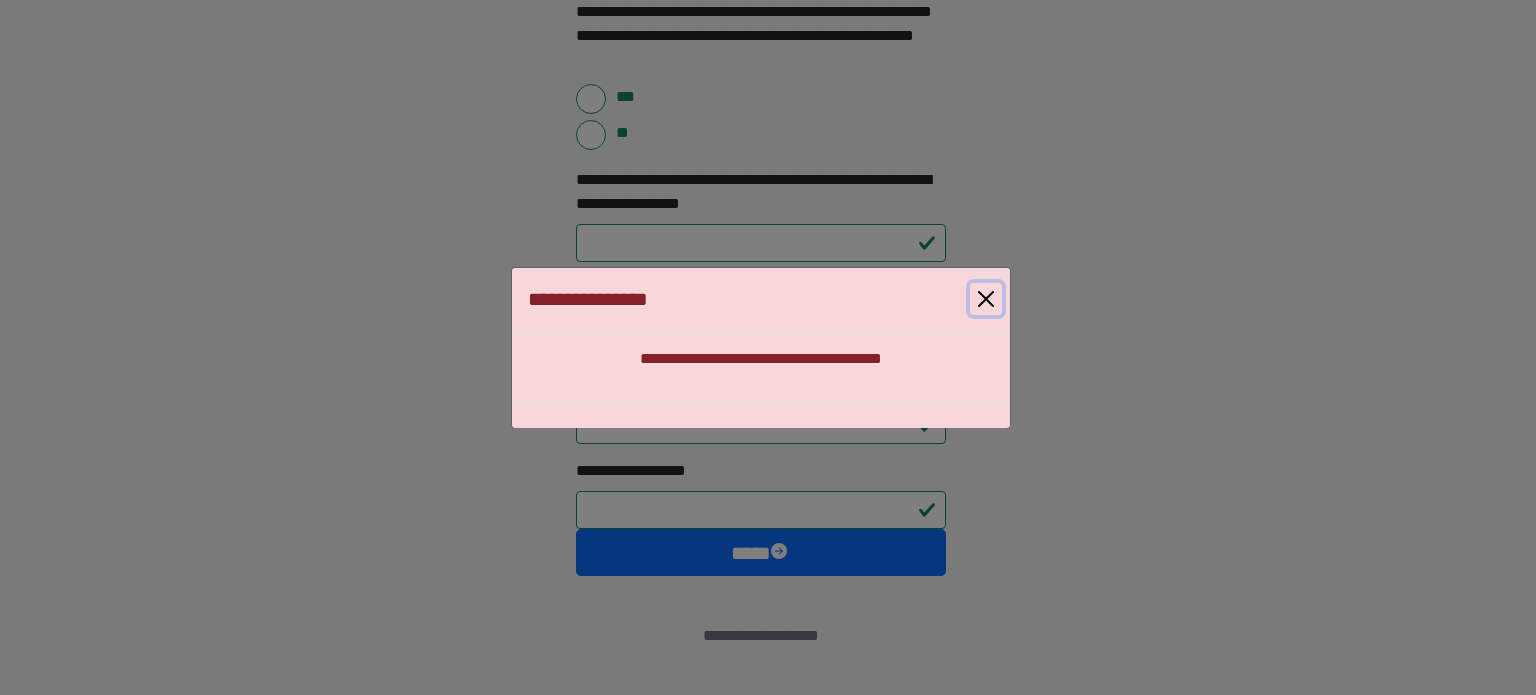 click at bounding box center [986, 299] 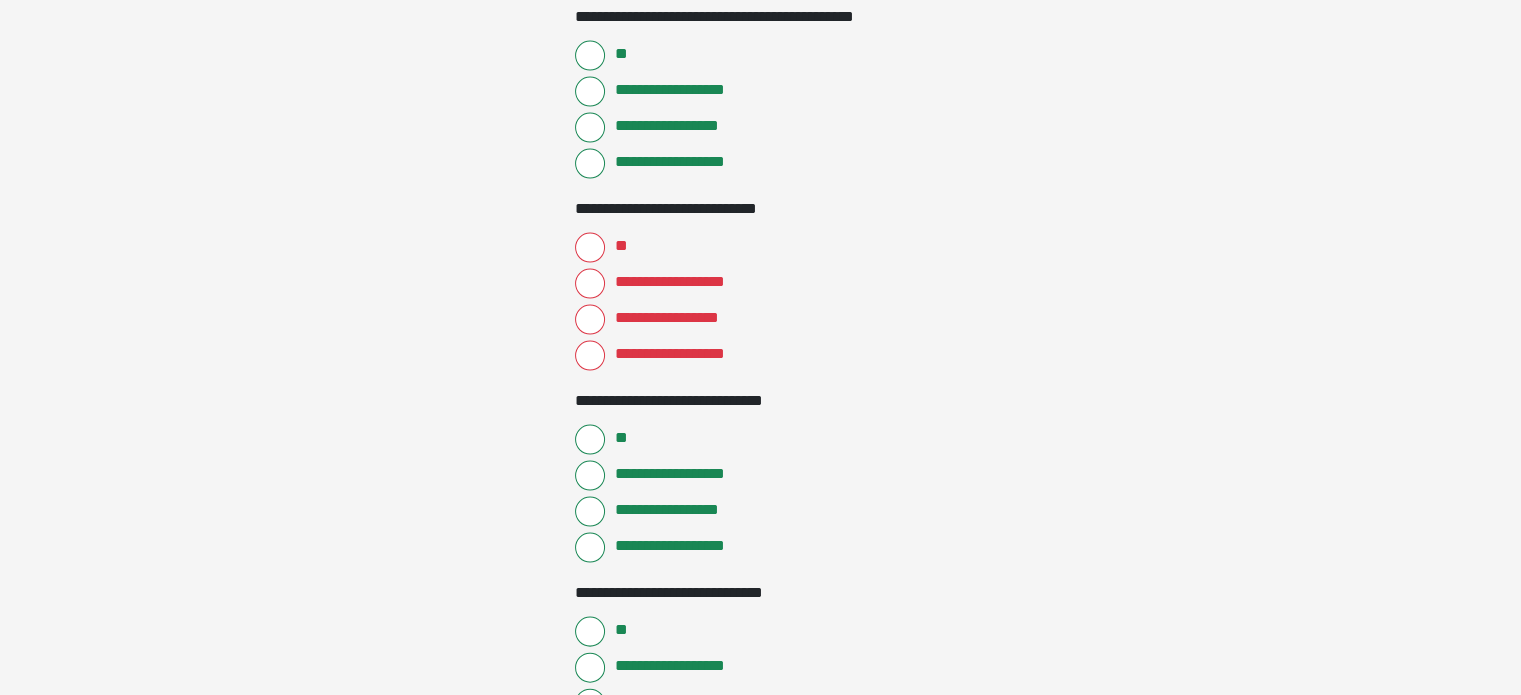 scroll, scrollTop: 4106, scrollLeft: 0, axis: vertical 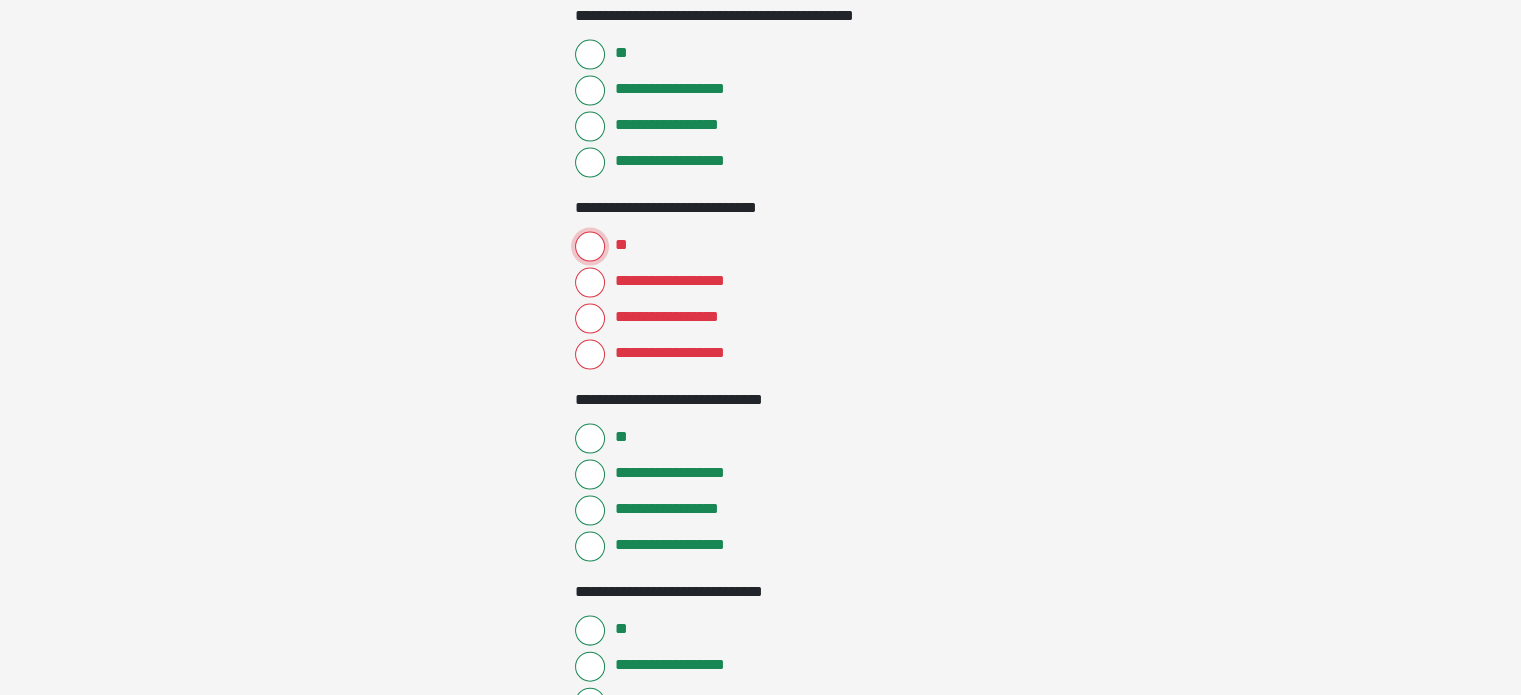 click on "**" at bounding box center (590, 247) 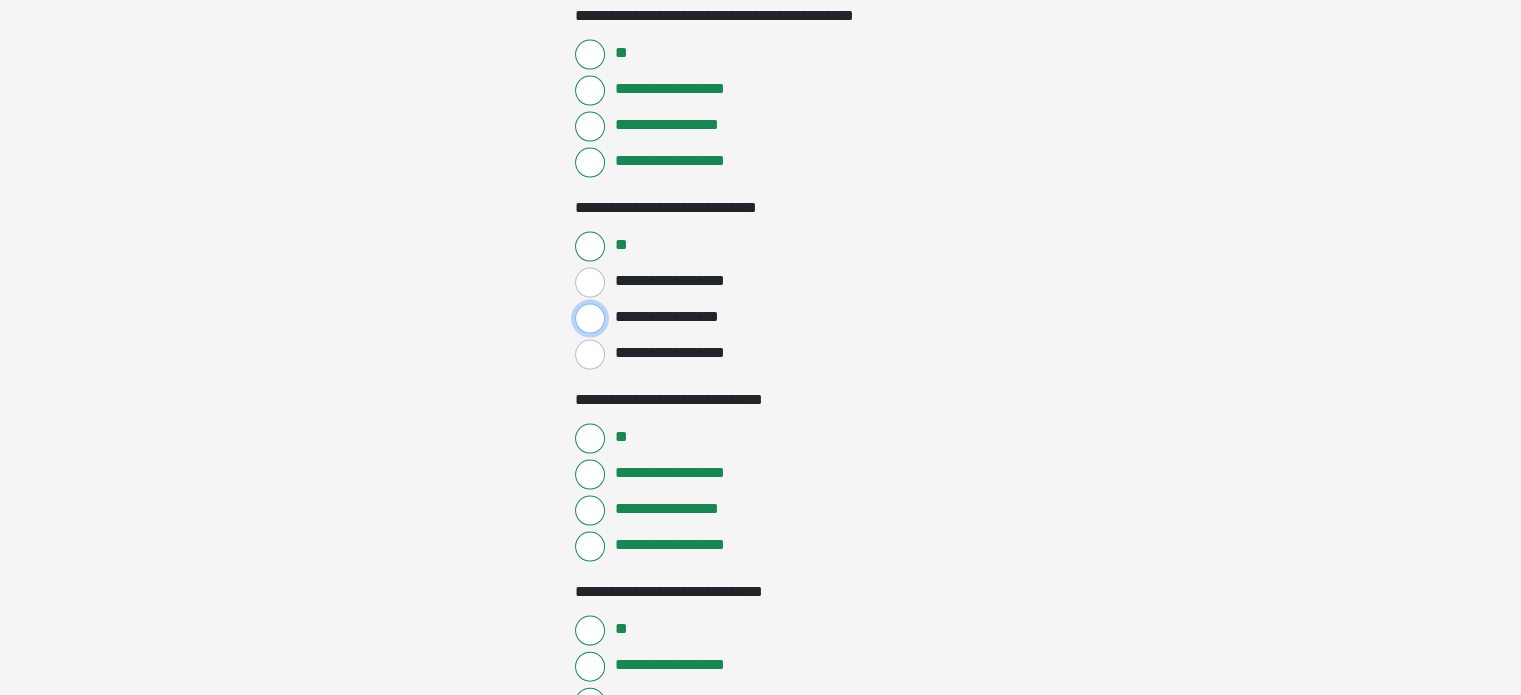 click on "**********" at bounding box center [590, 319] 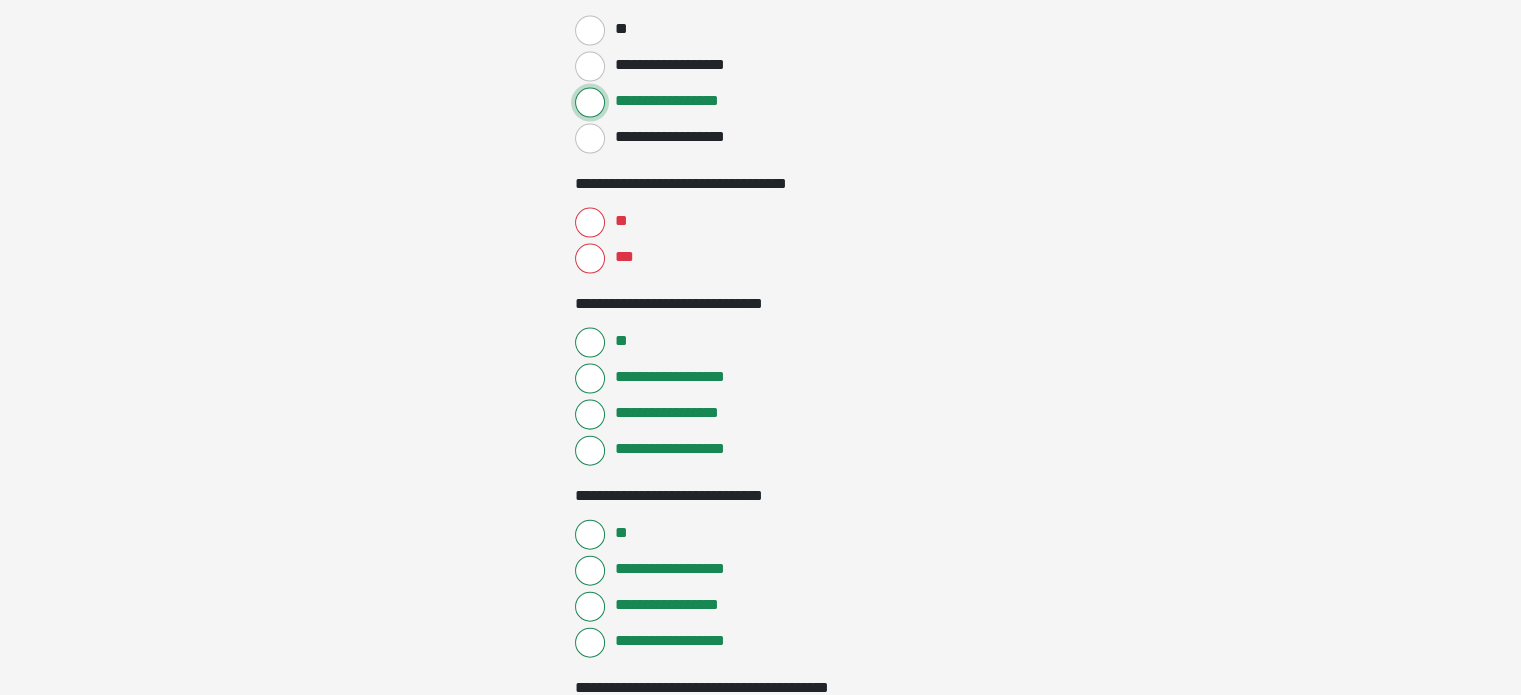 scroll, scrollTop: 4406, scrollLeft: 0, axis: vertical 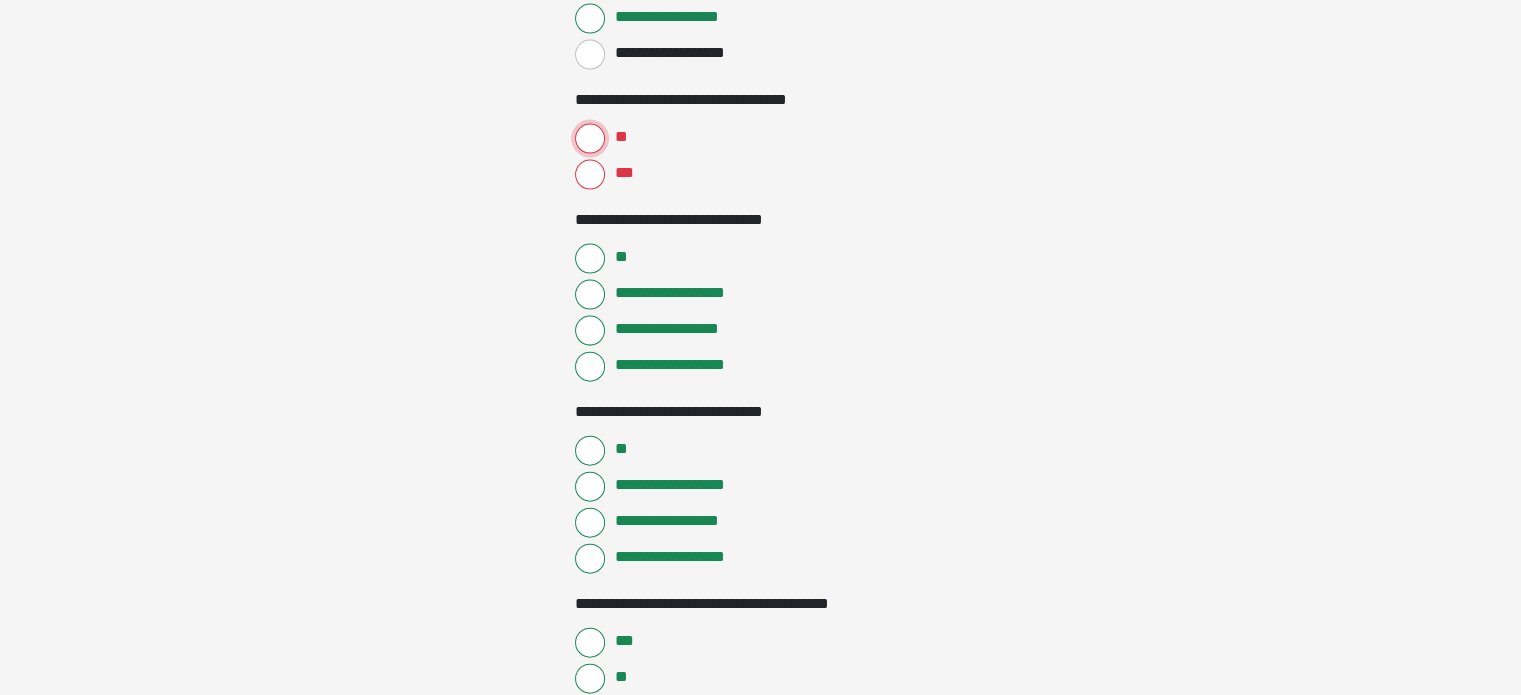 click on "**" at bounding box center (590, 139) 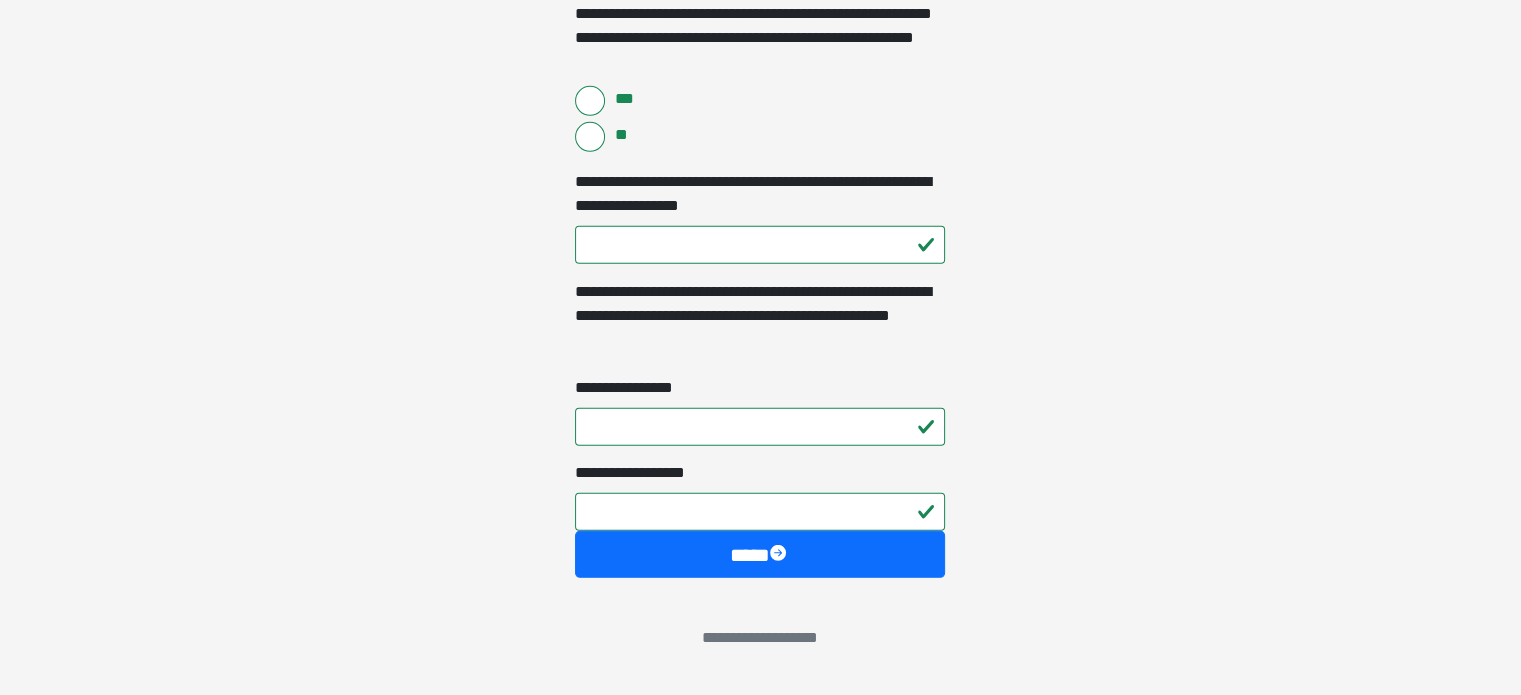 scroll, scrollTop: 5826, scrollLeft: 0, axis: vertical 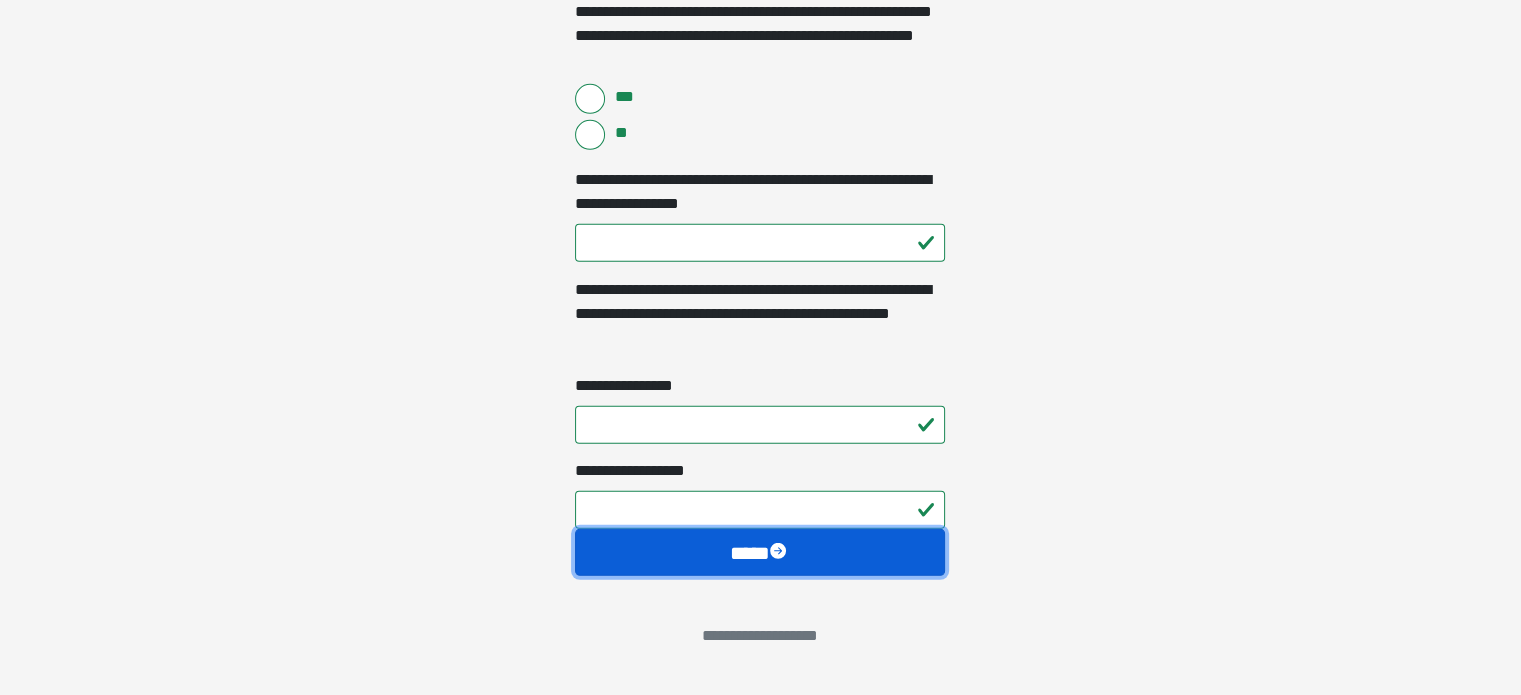 click on "****" at bounding box center (760, 553) 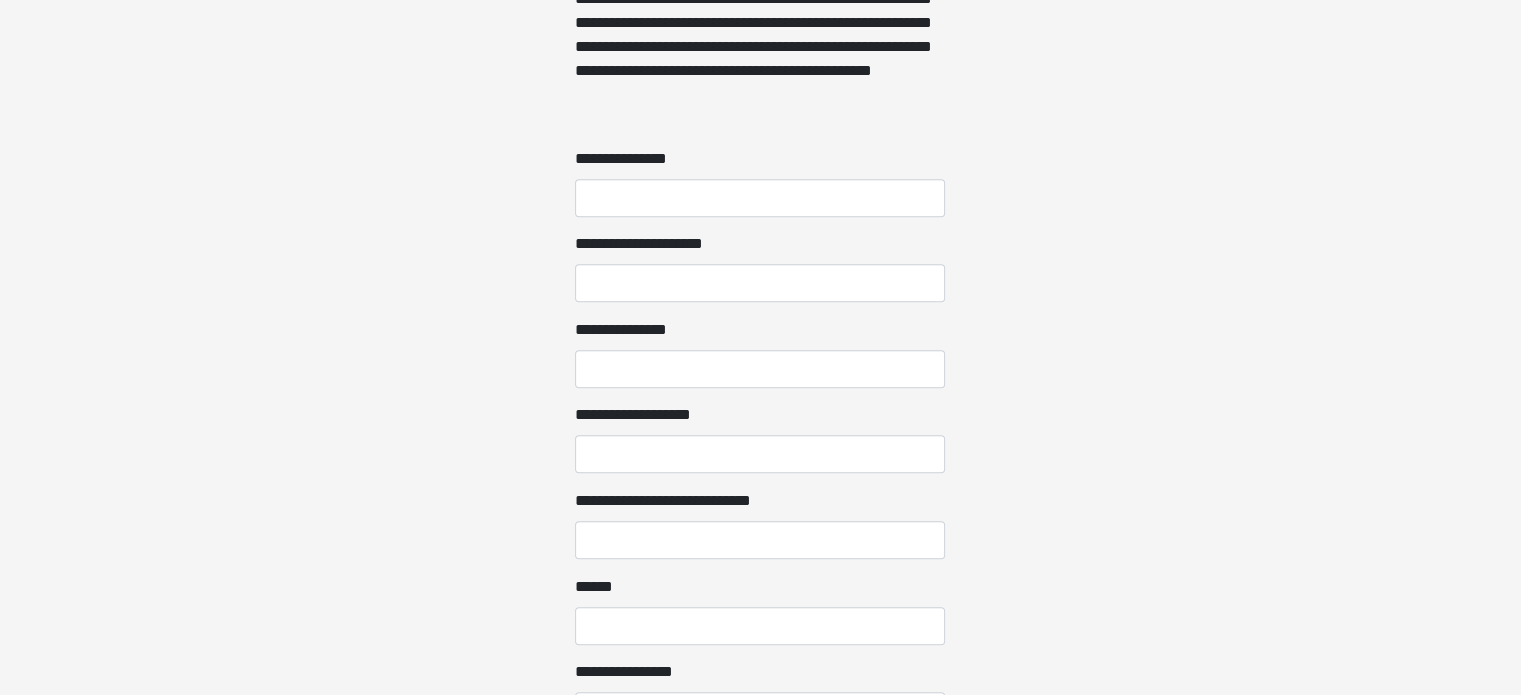 scroll, scrollTop: 1680, scrollLeft: 0, axis: vertical 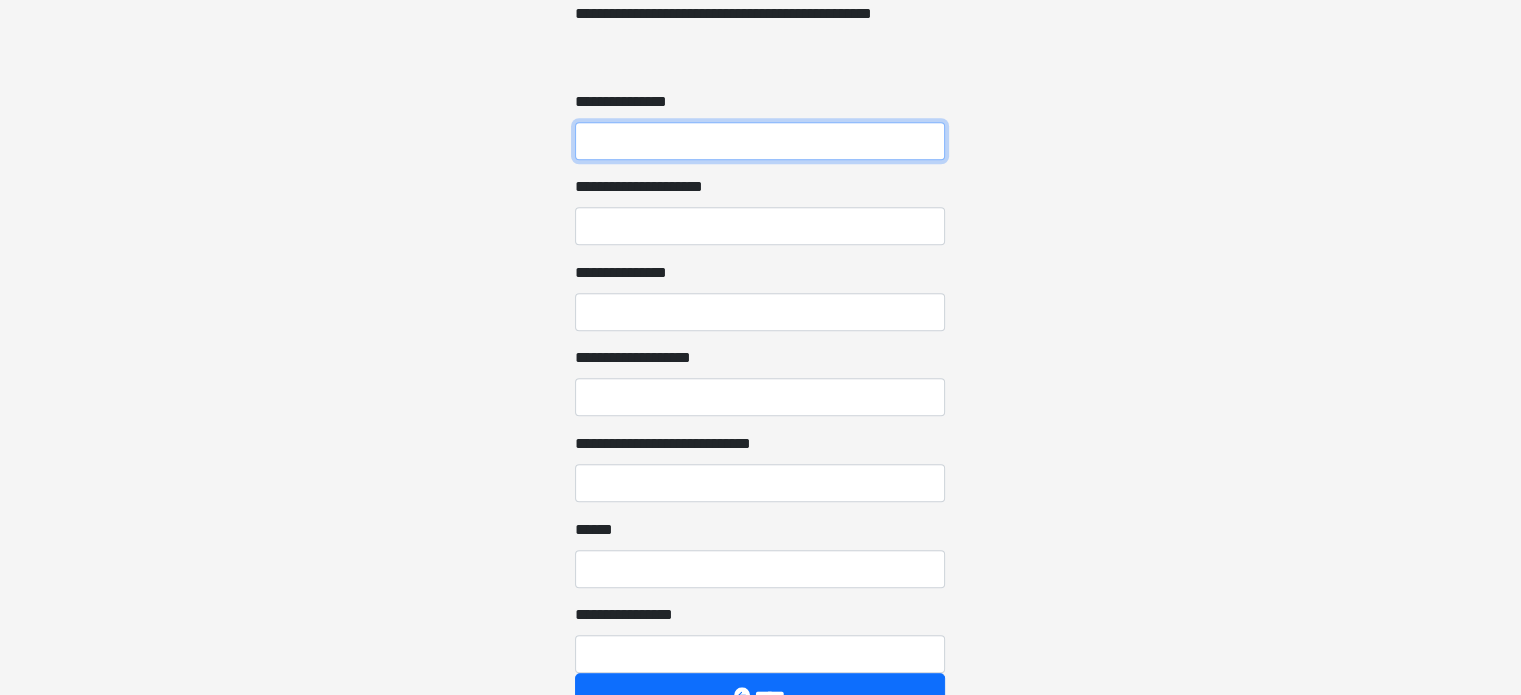 click on "**********" at bounding box center (760, 141) 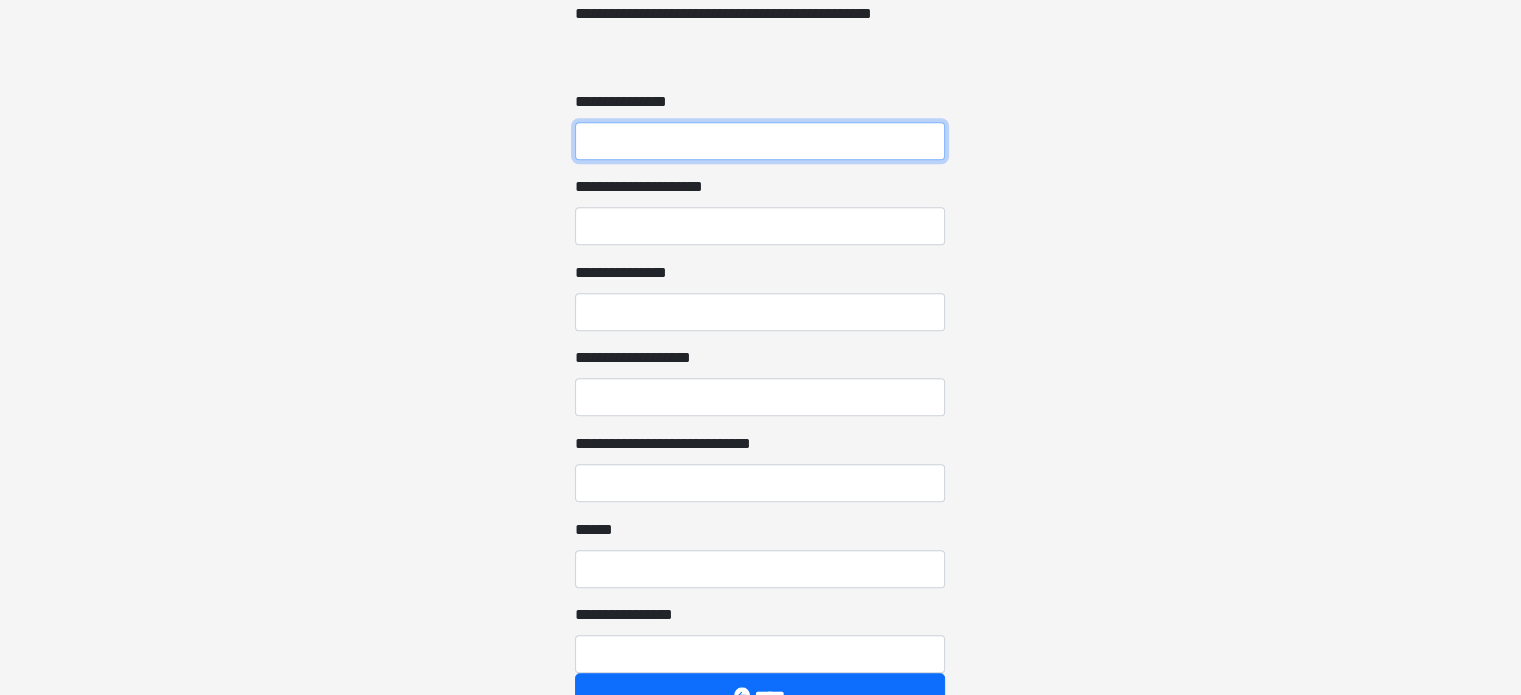 type on "**********" 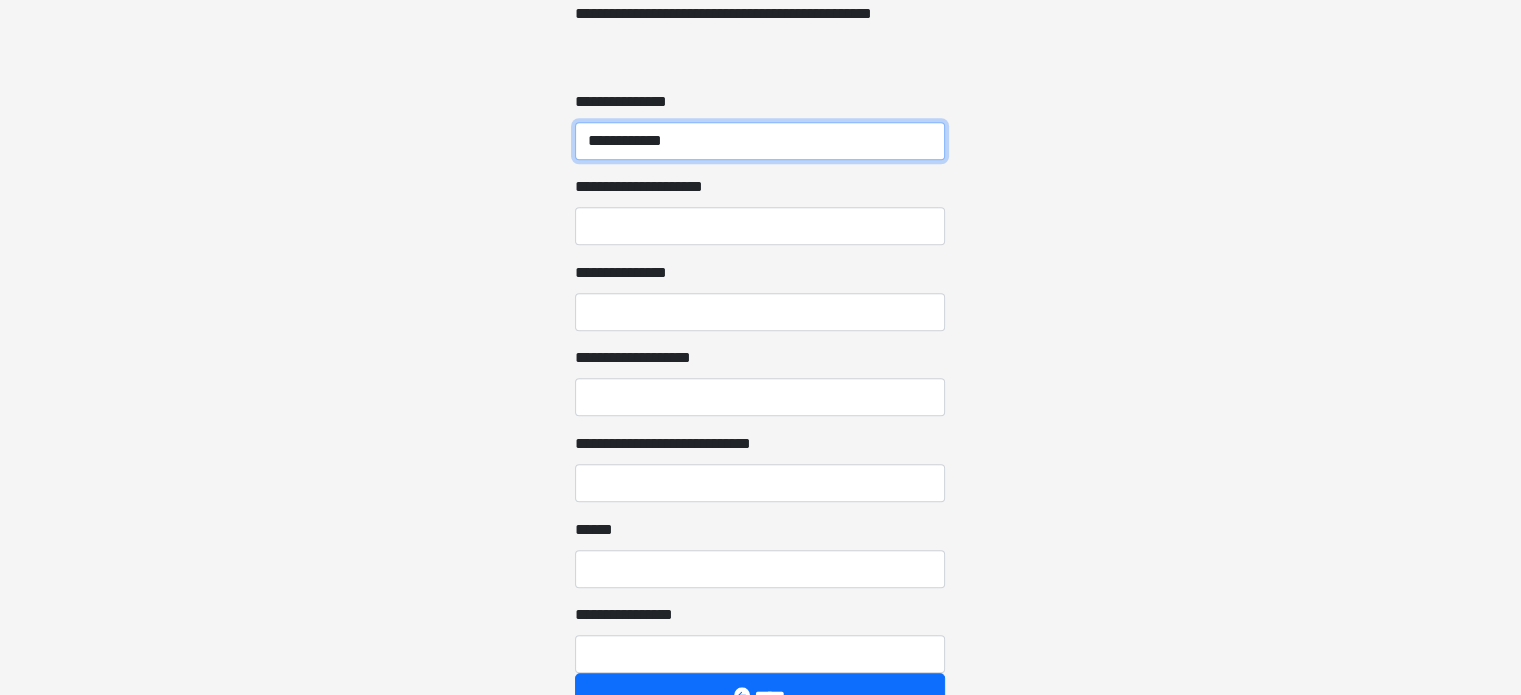 type on "**********" 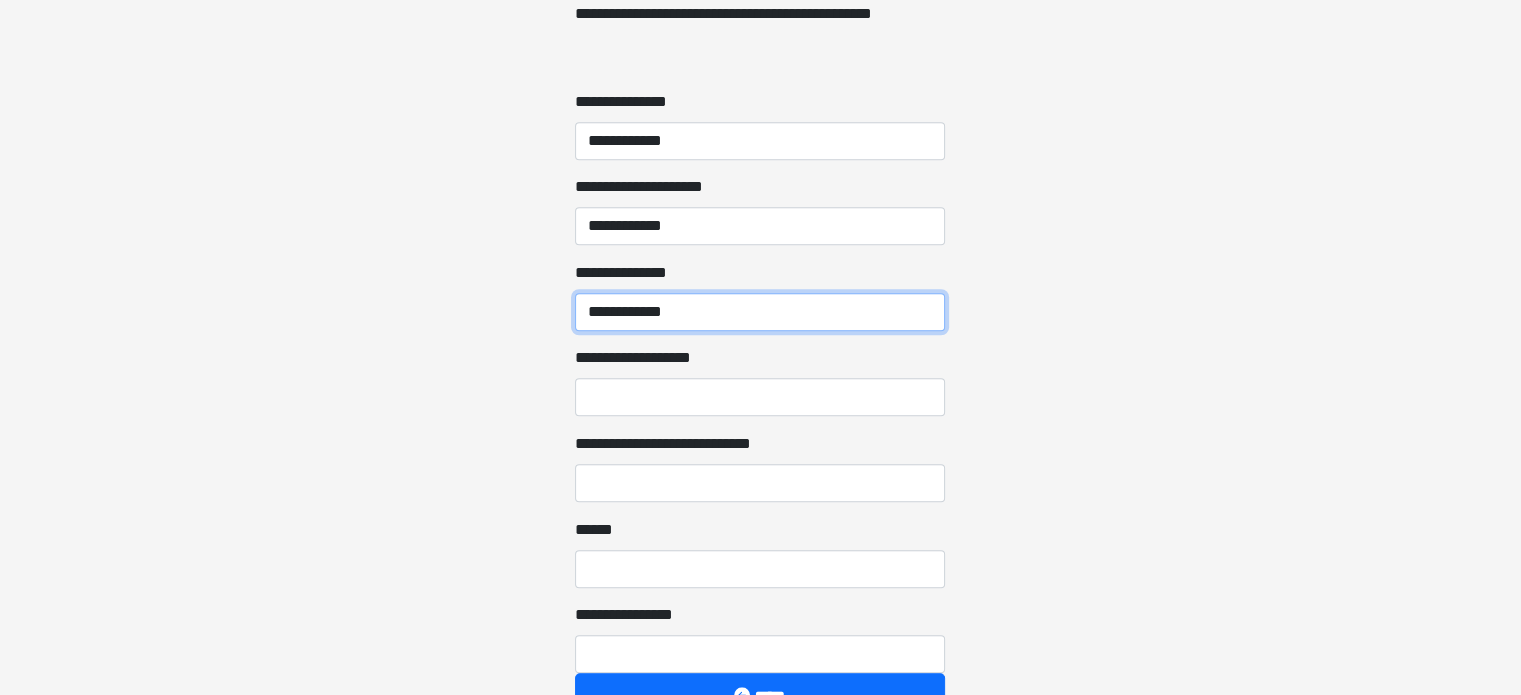 type on "*****" 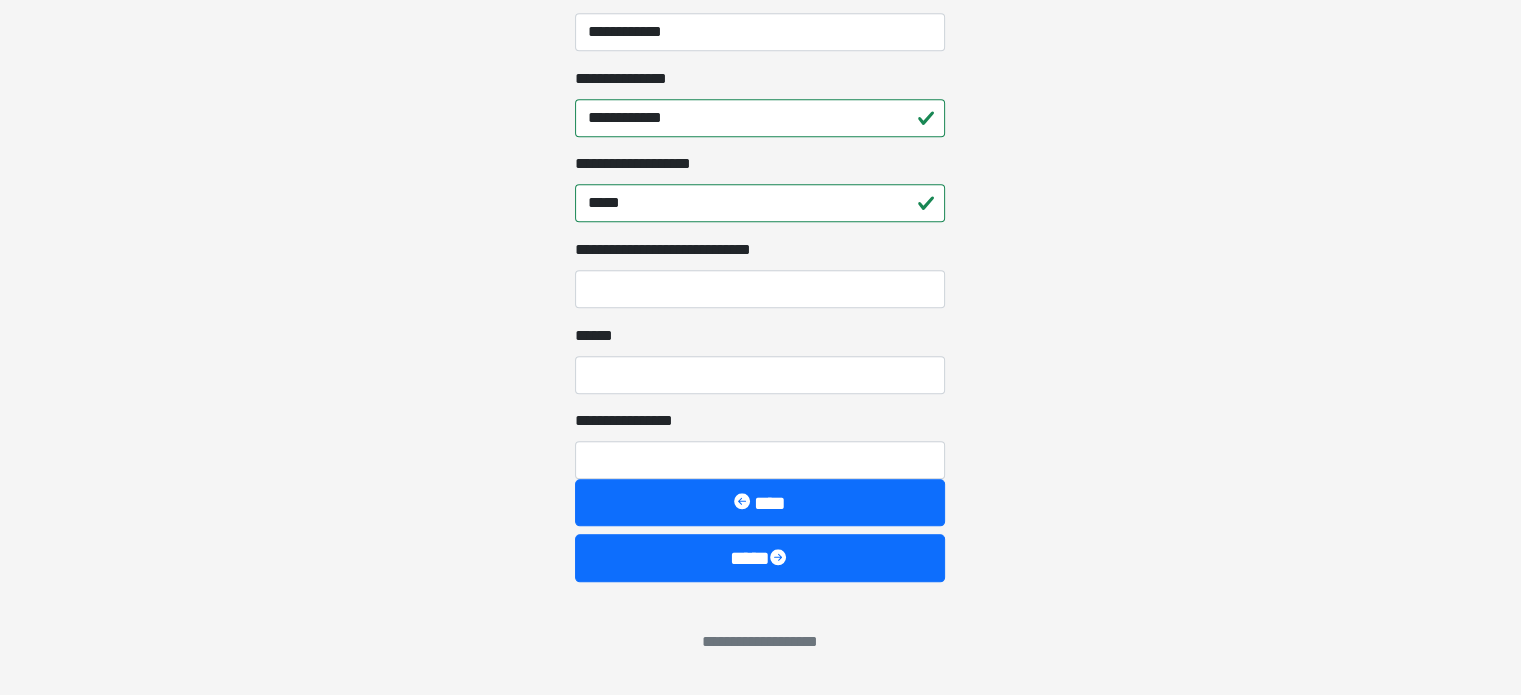 scroll, scrollTop: 1880, scrollLeft: 0, axis: vertical 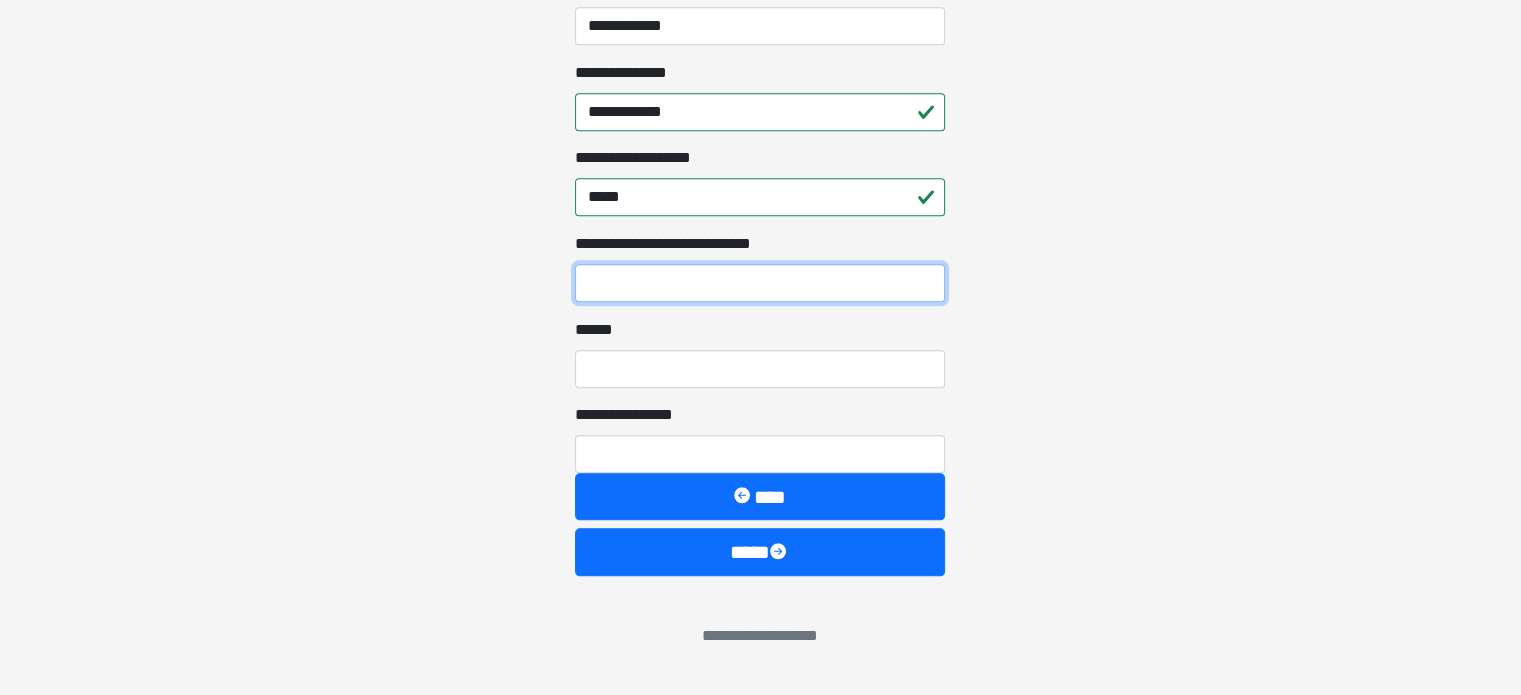click on "[NAME] [NAME]" at bounding box center [760, 283] 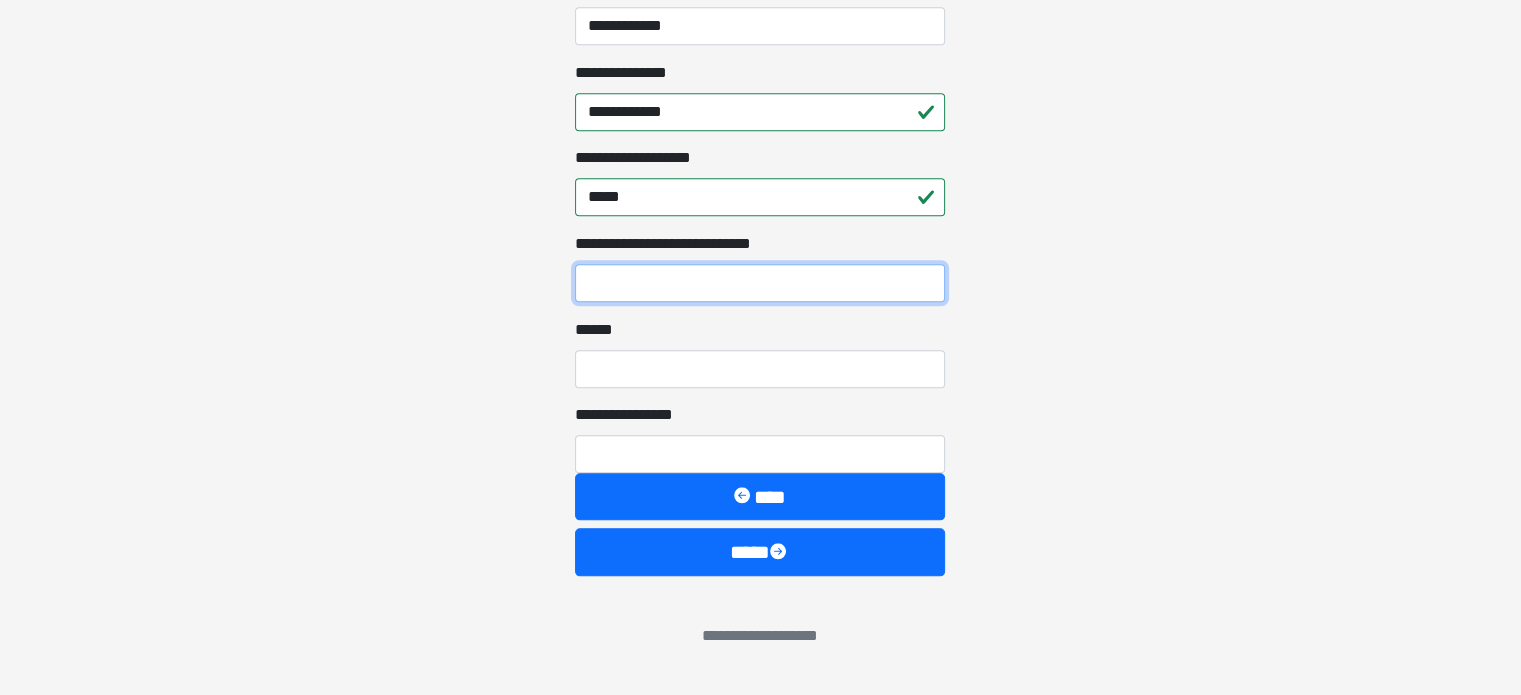 scroll, scrollTop: 1780, scrollLeft: 0, axis: vertical 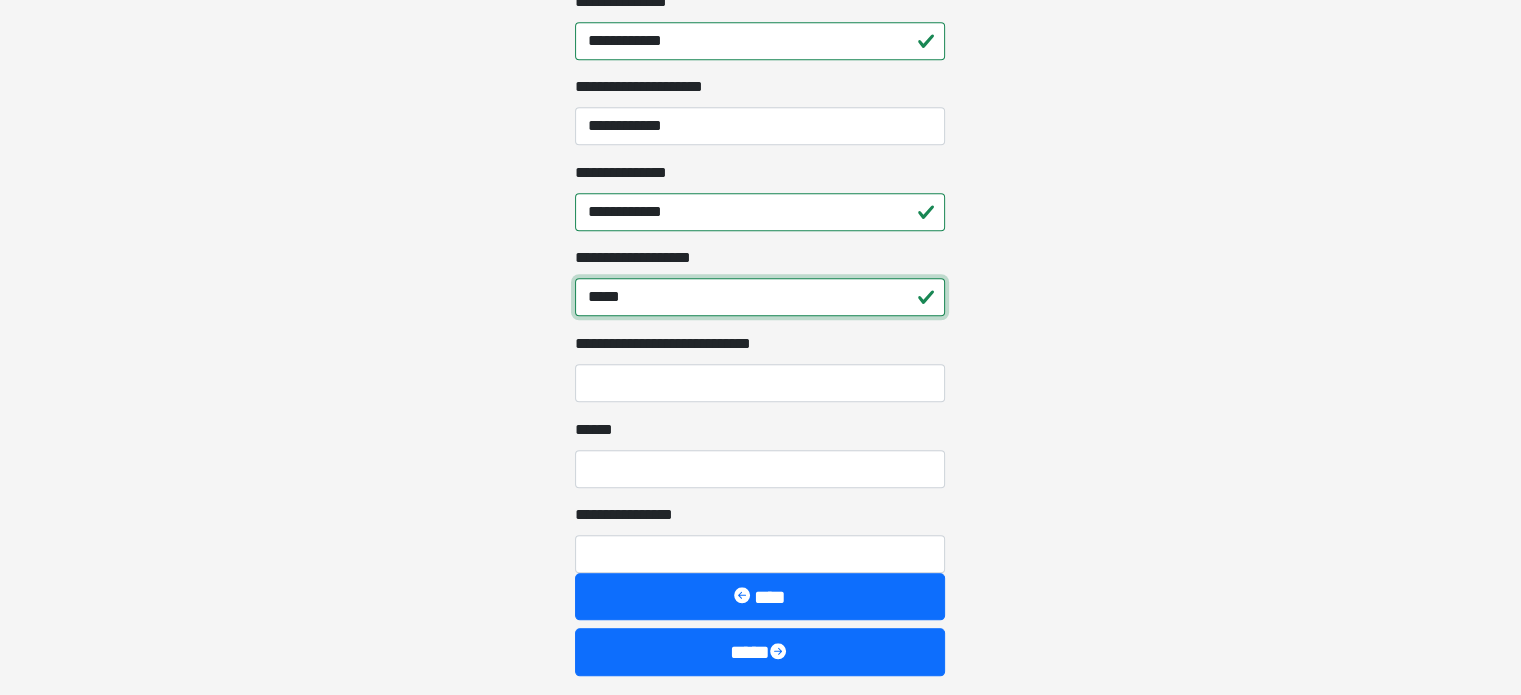 click on "*****" at bounding box center [760, 297] 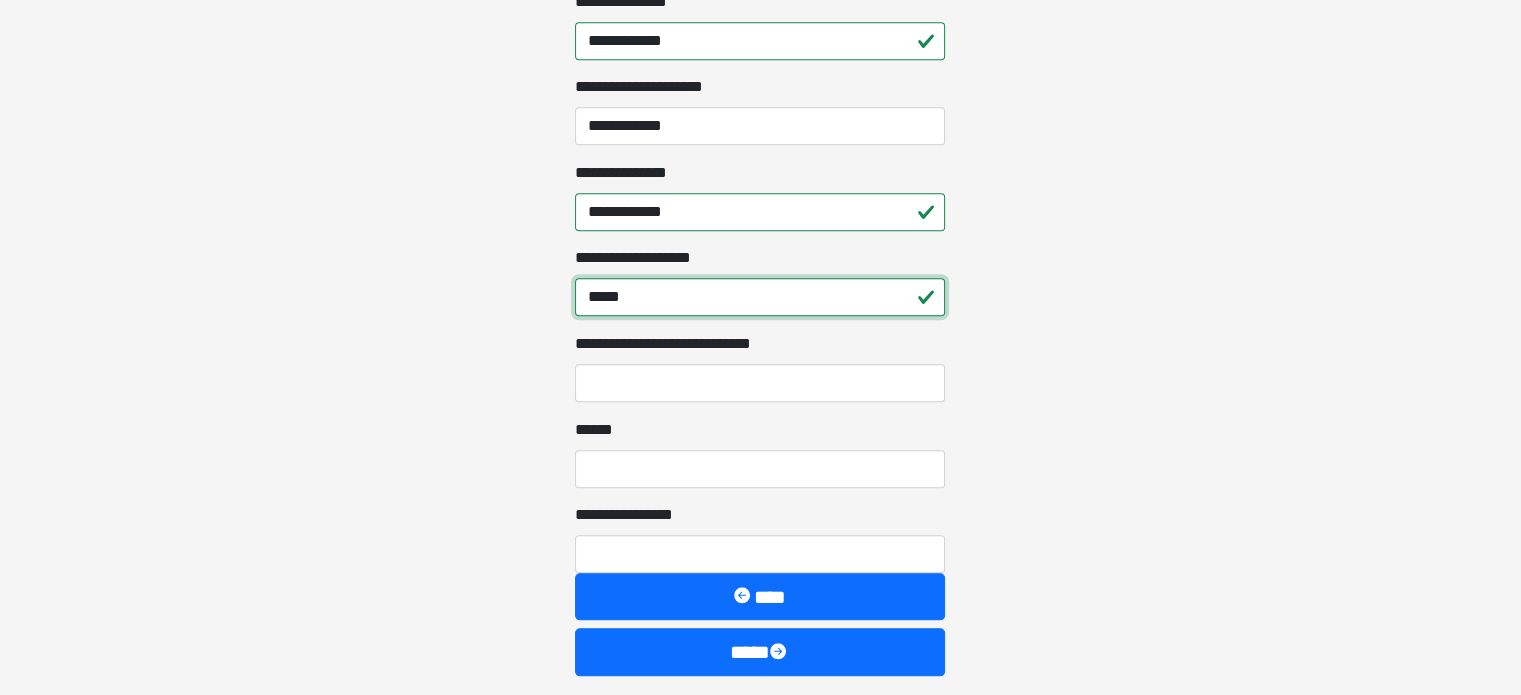 type on "*****" 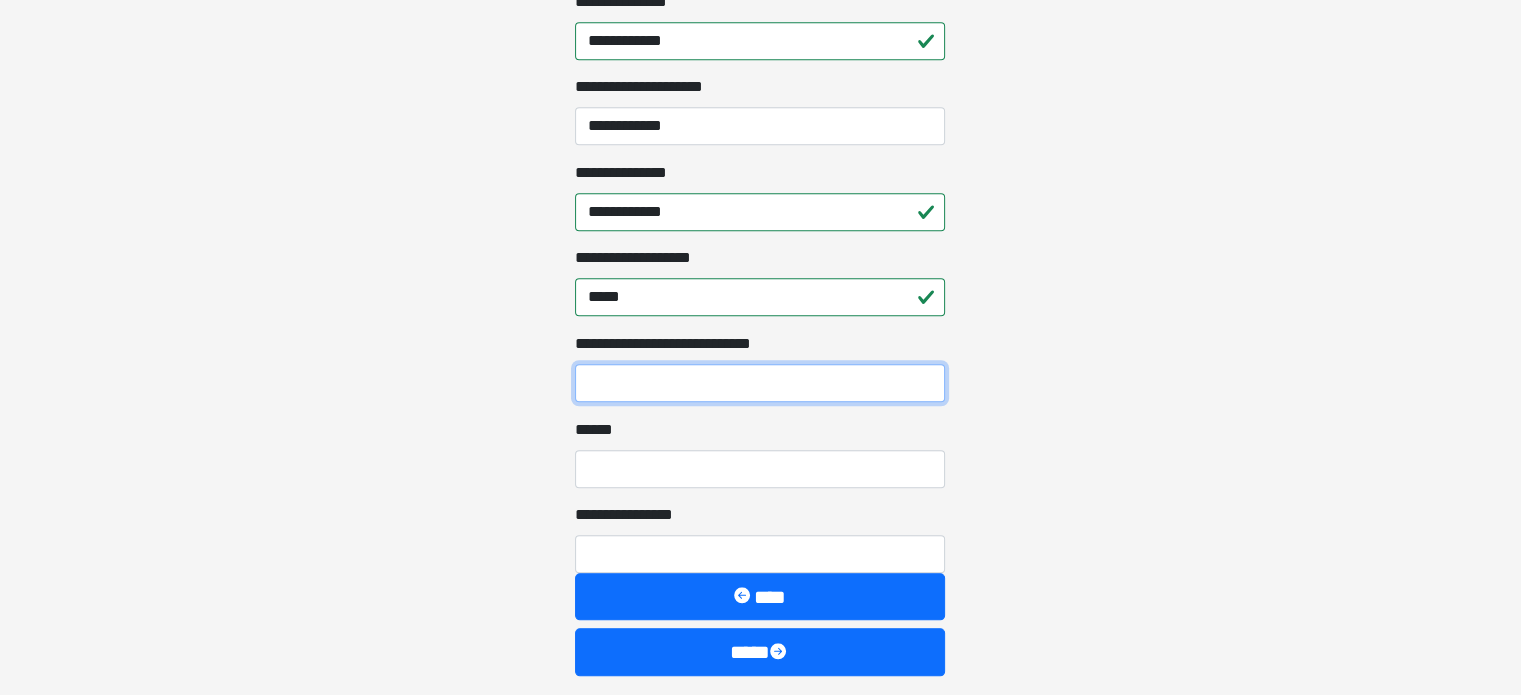 click on "[NAME] [NAME]" at bounding box center (760, 383) 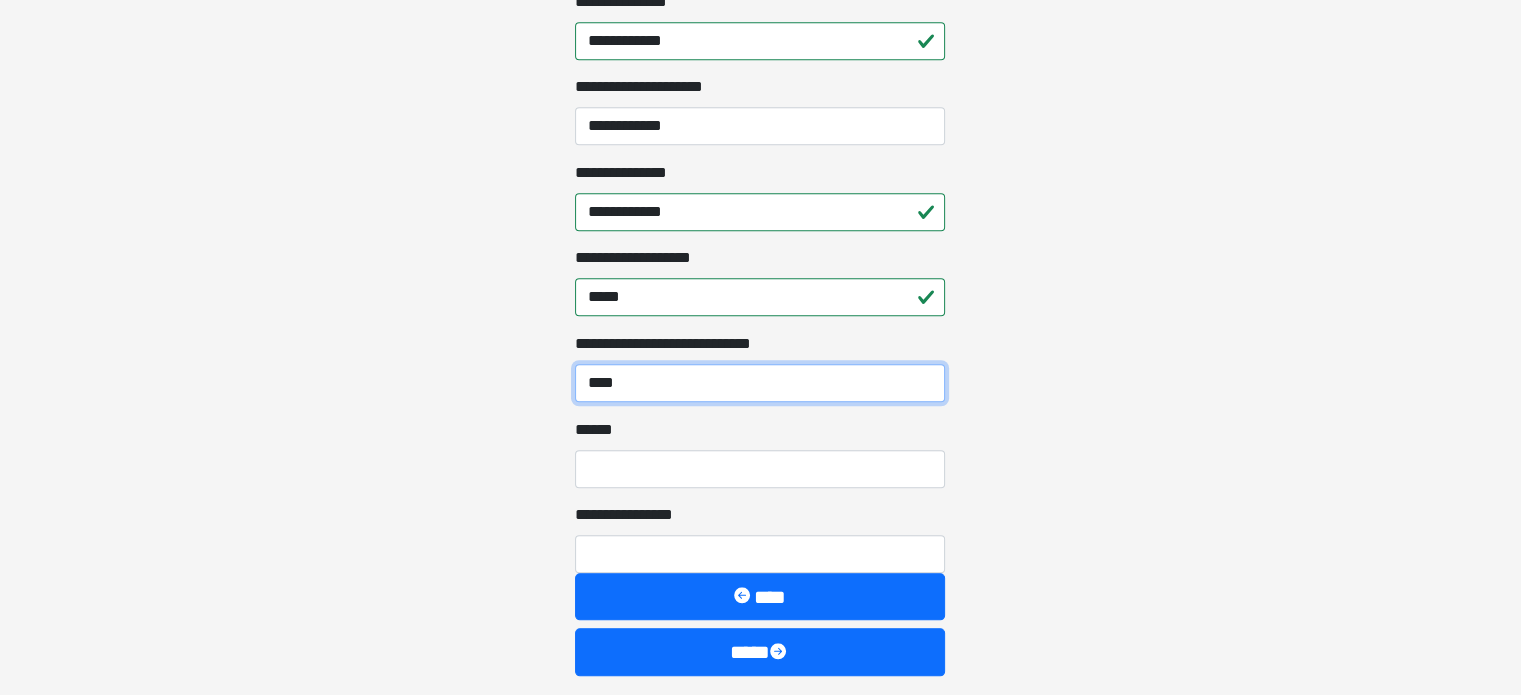 type on "****" 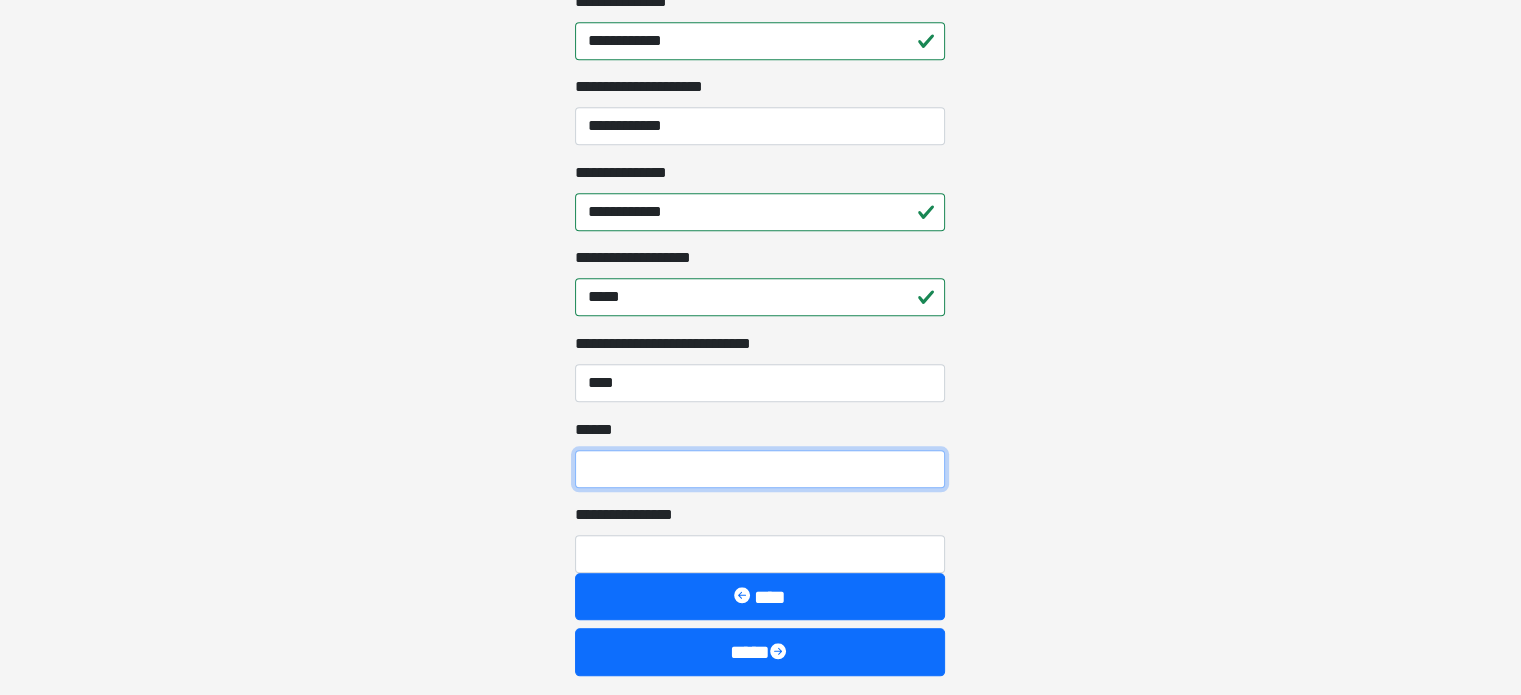 click on "[NAME] [NAME]" at bounding box center (760, 469) 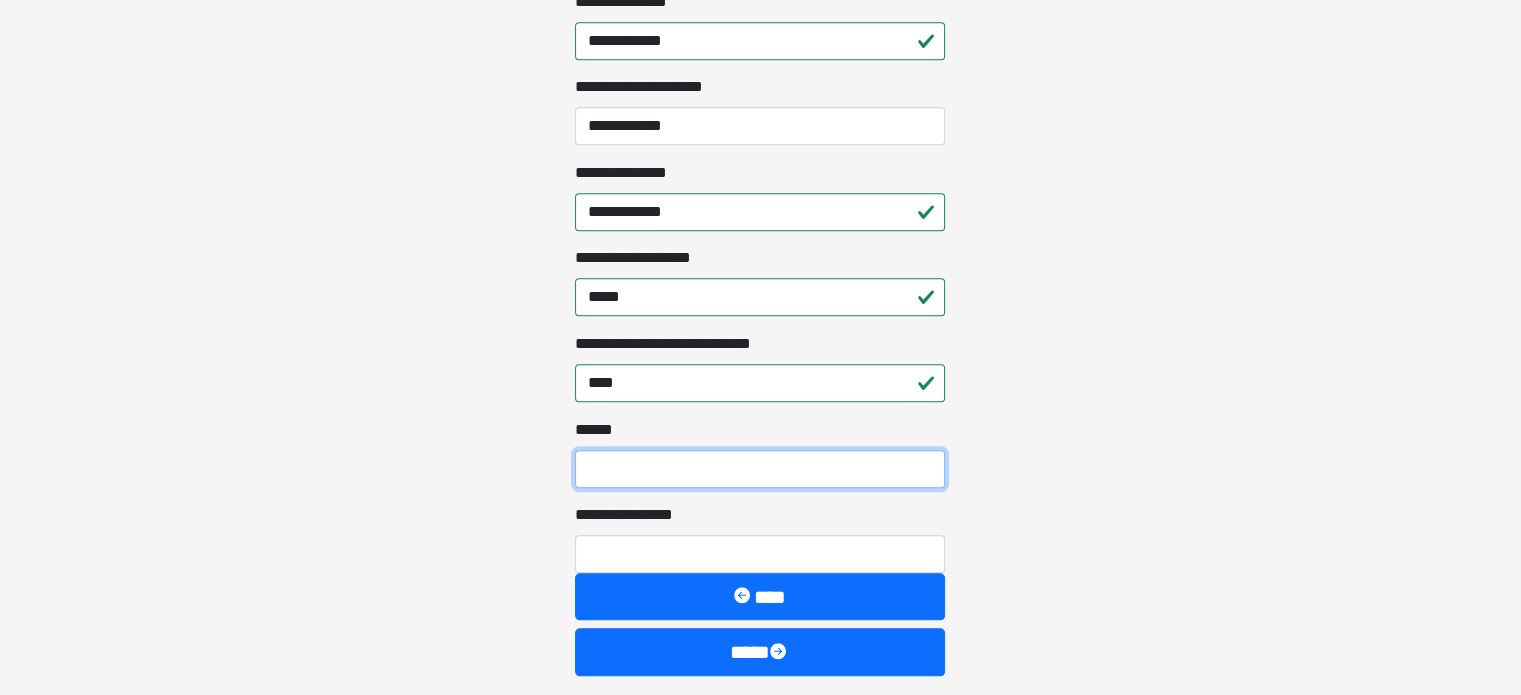 click on "[NAME] [NAME]" at bounding box center [760, 469] 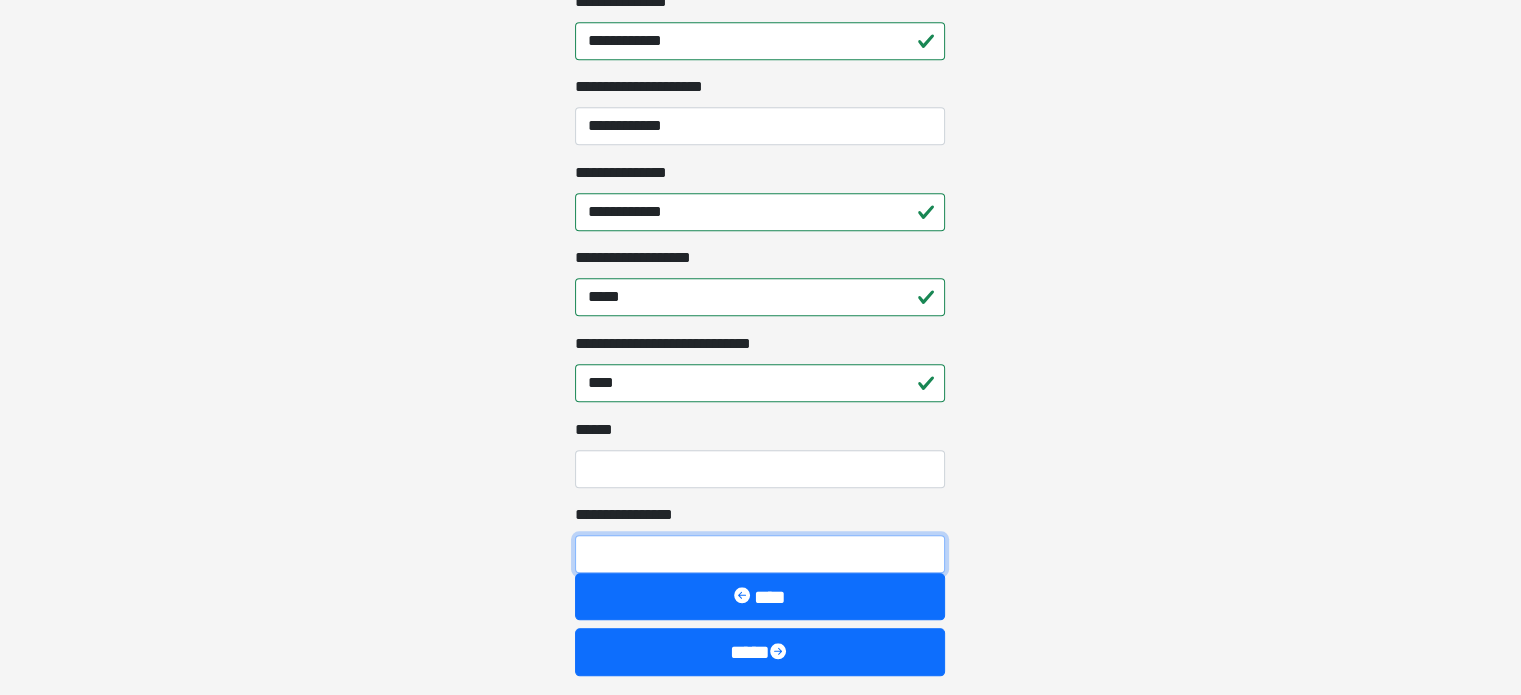 click on "**********" at bounding box center (760, 554) 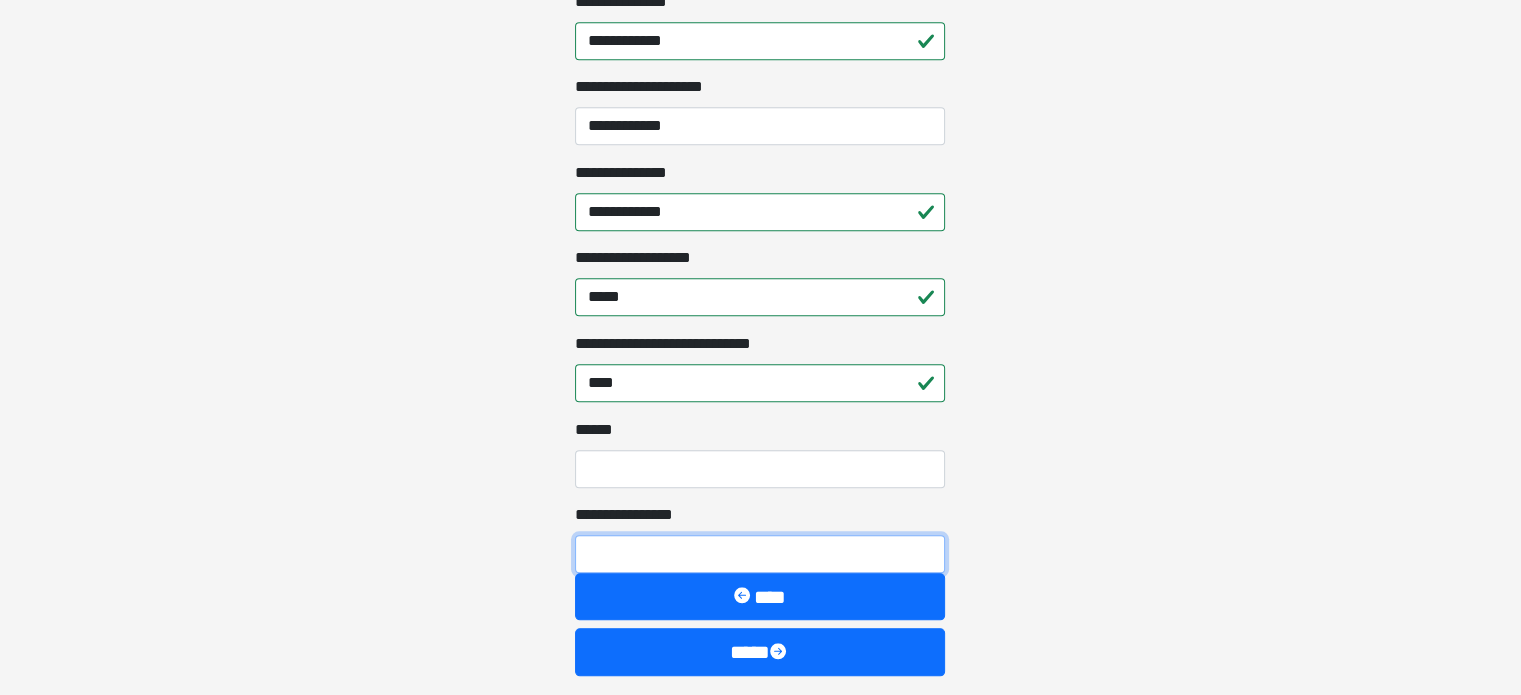 type on "*" 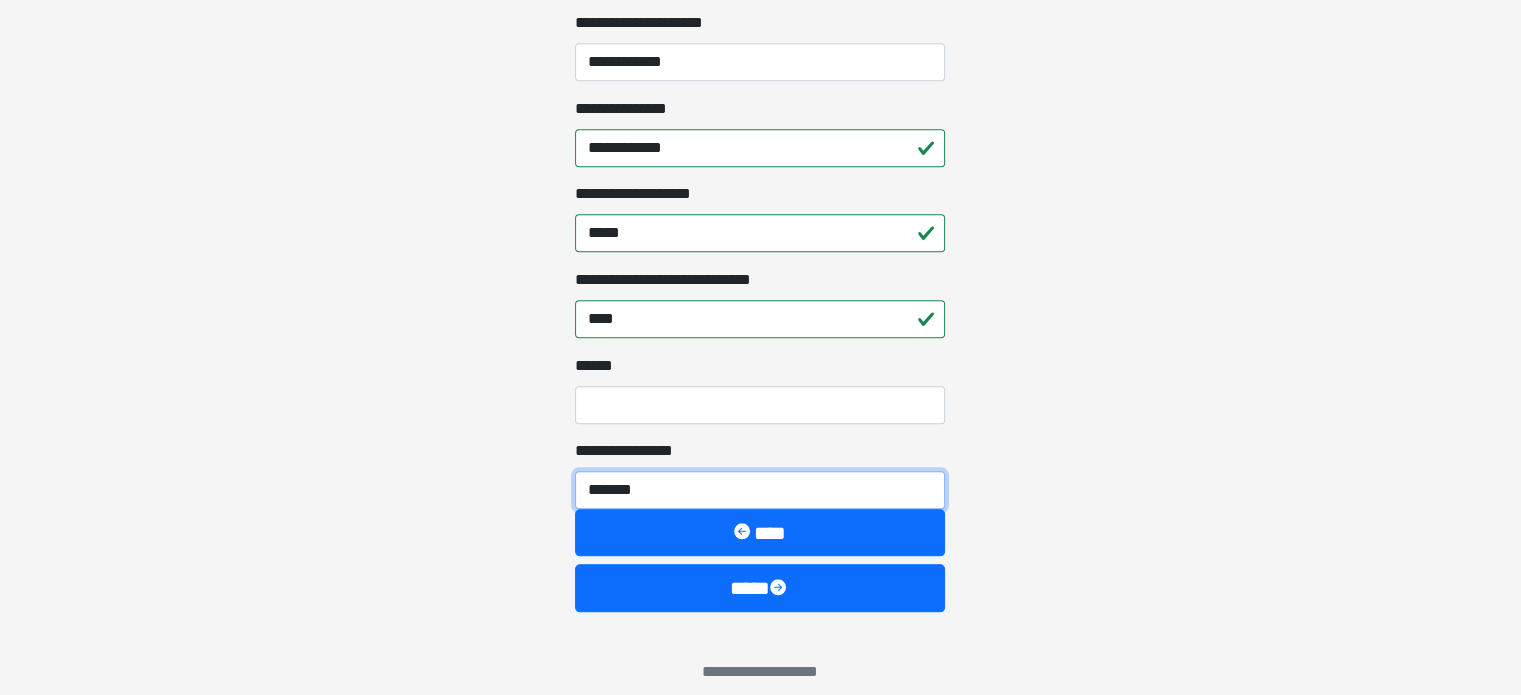 scroll, scrollTop: 1880, scrollLeft: 0, axis: vertical 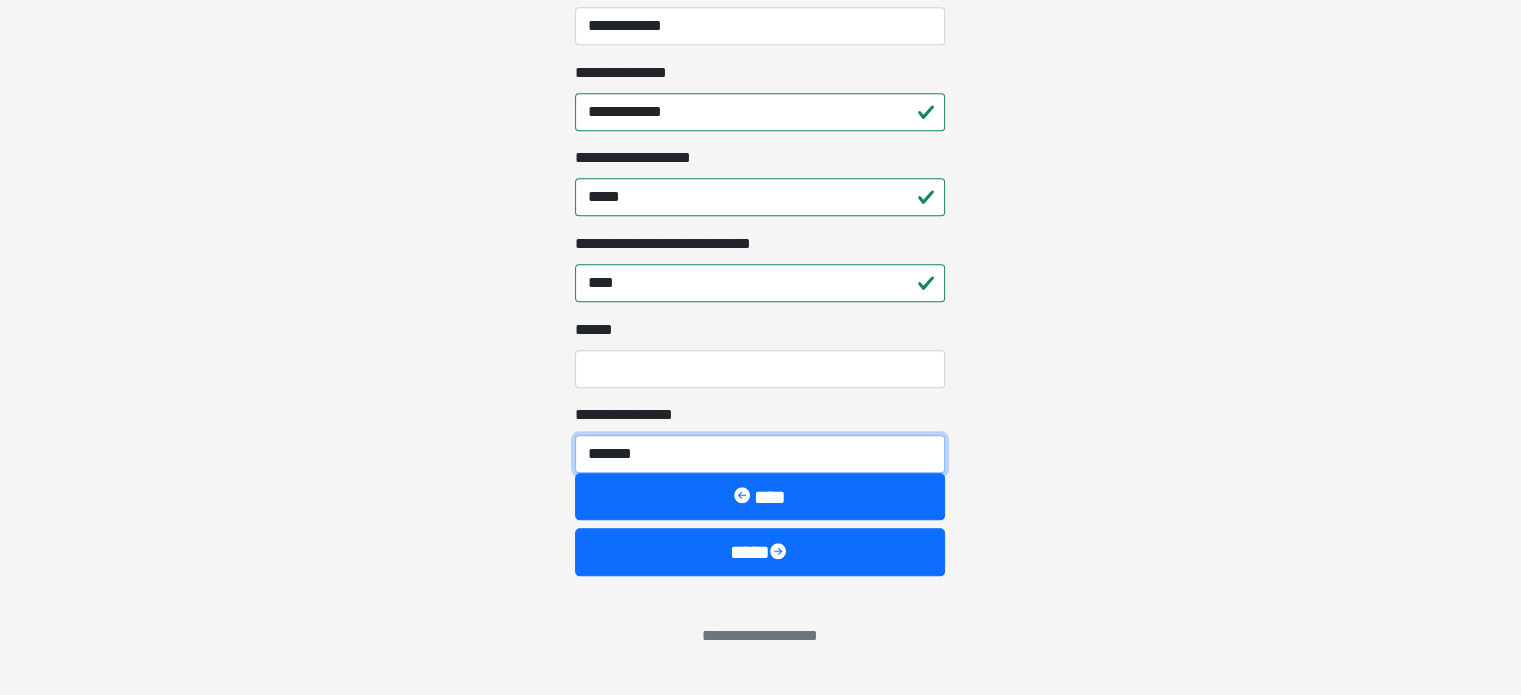 type on "*******" 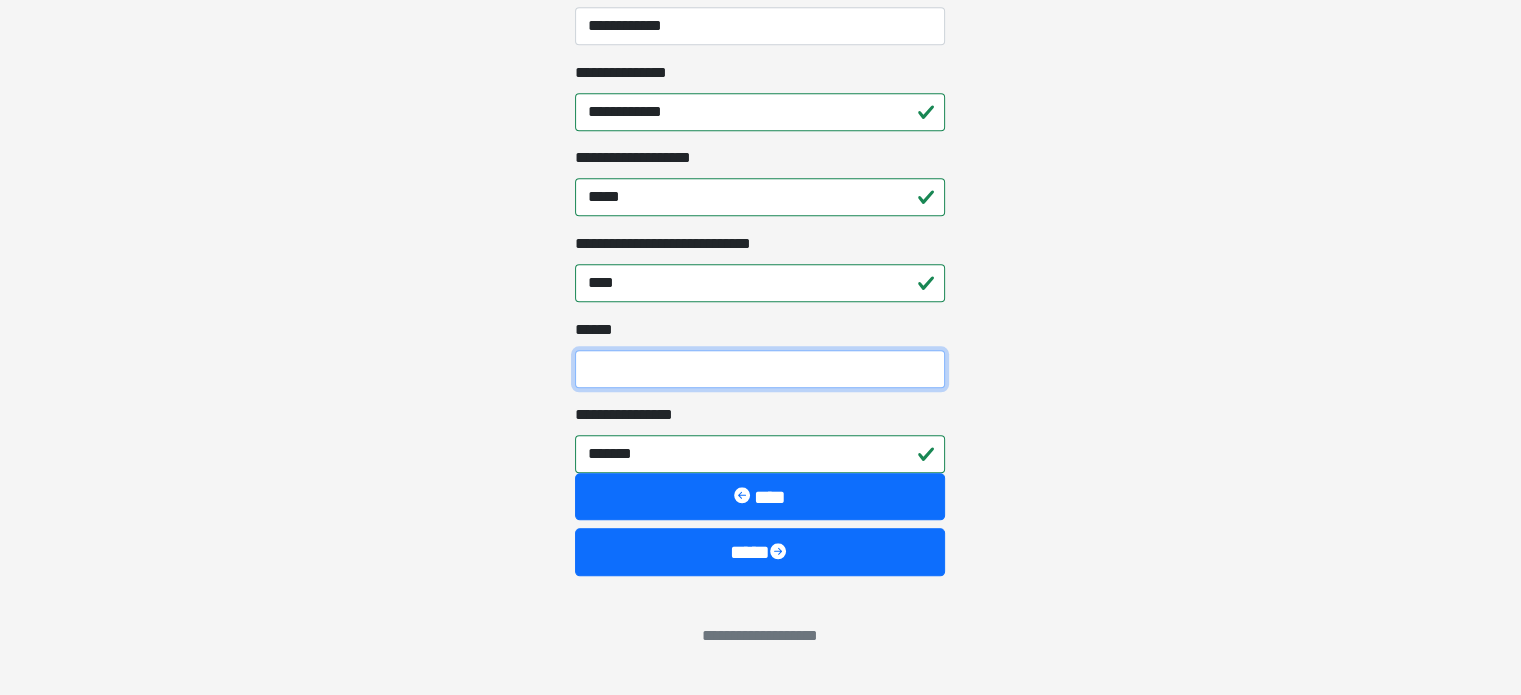 click on "[NAME] [NAME]" at bounding box center [760, 369] 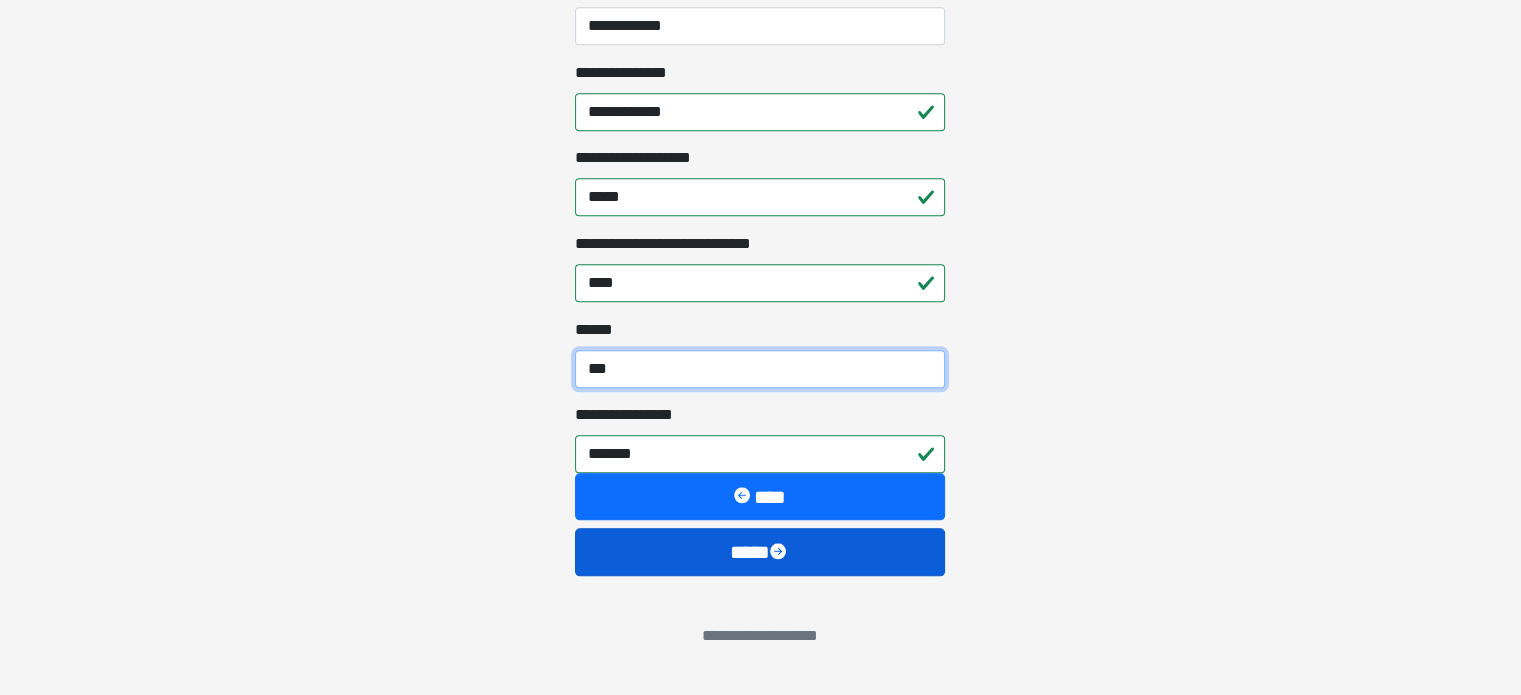 type on "***" 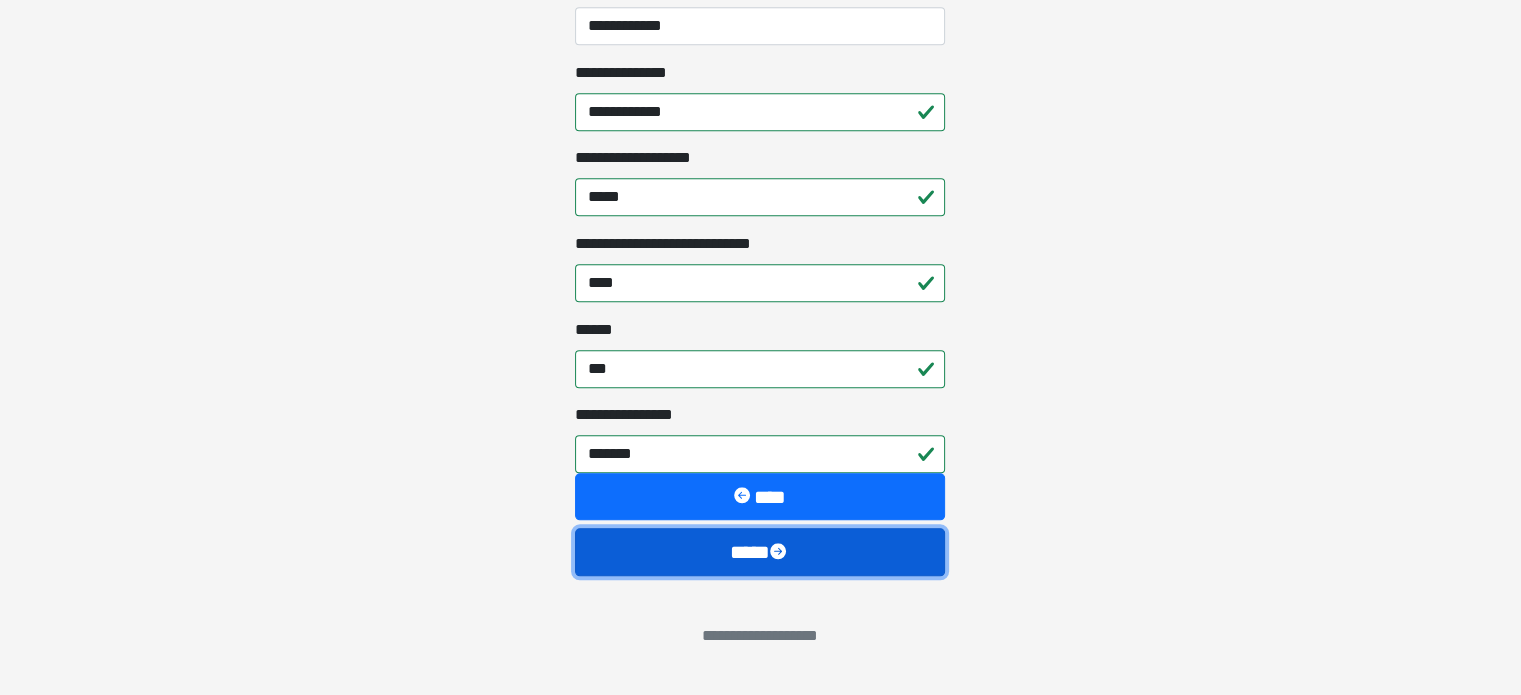 click on "****" at bounding box center (760, 552) 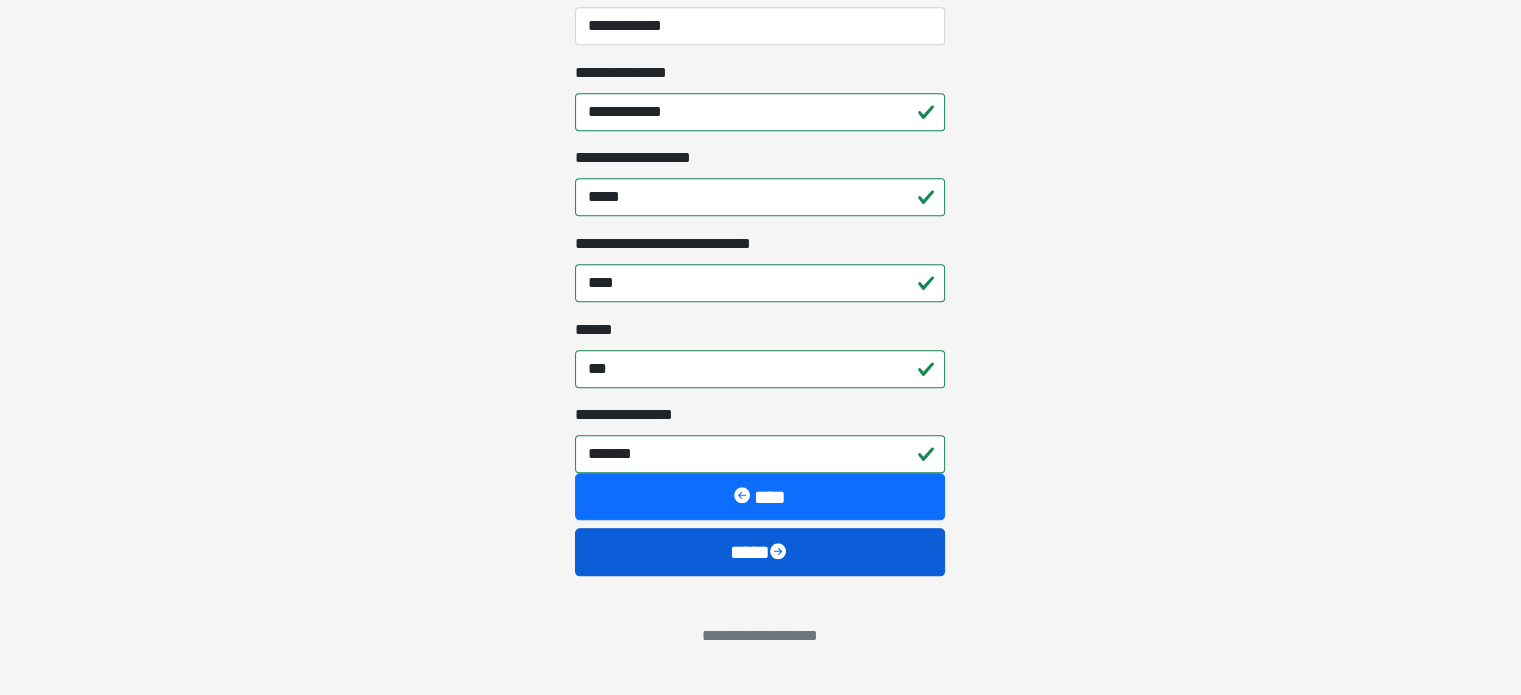 click on "**********" at bounding box center [760, -467] 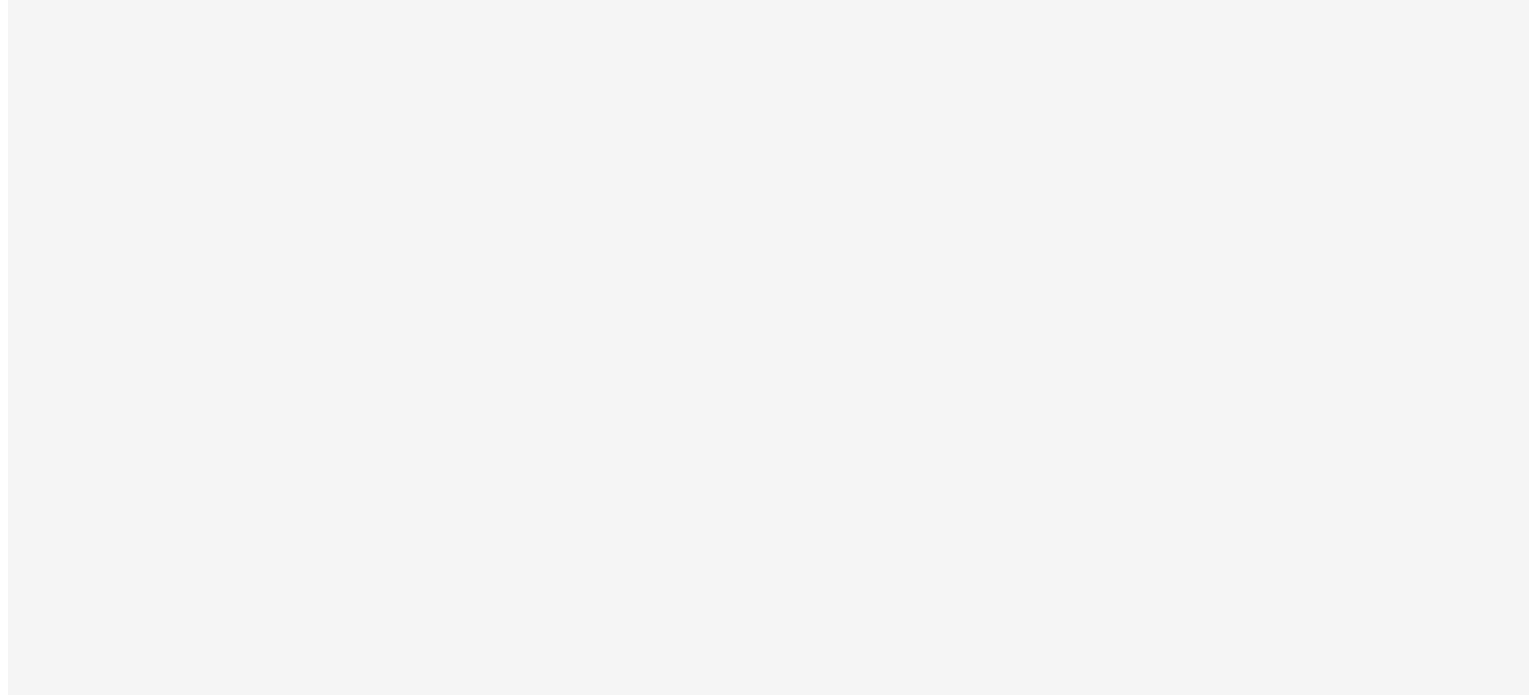 scroll, scrollTop: 0, scrollLeft: 0, axis: both 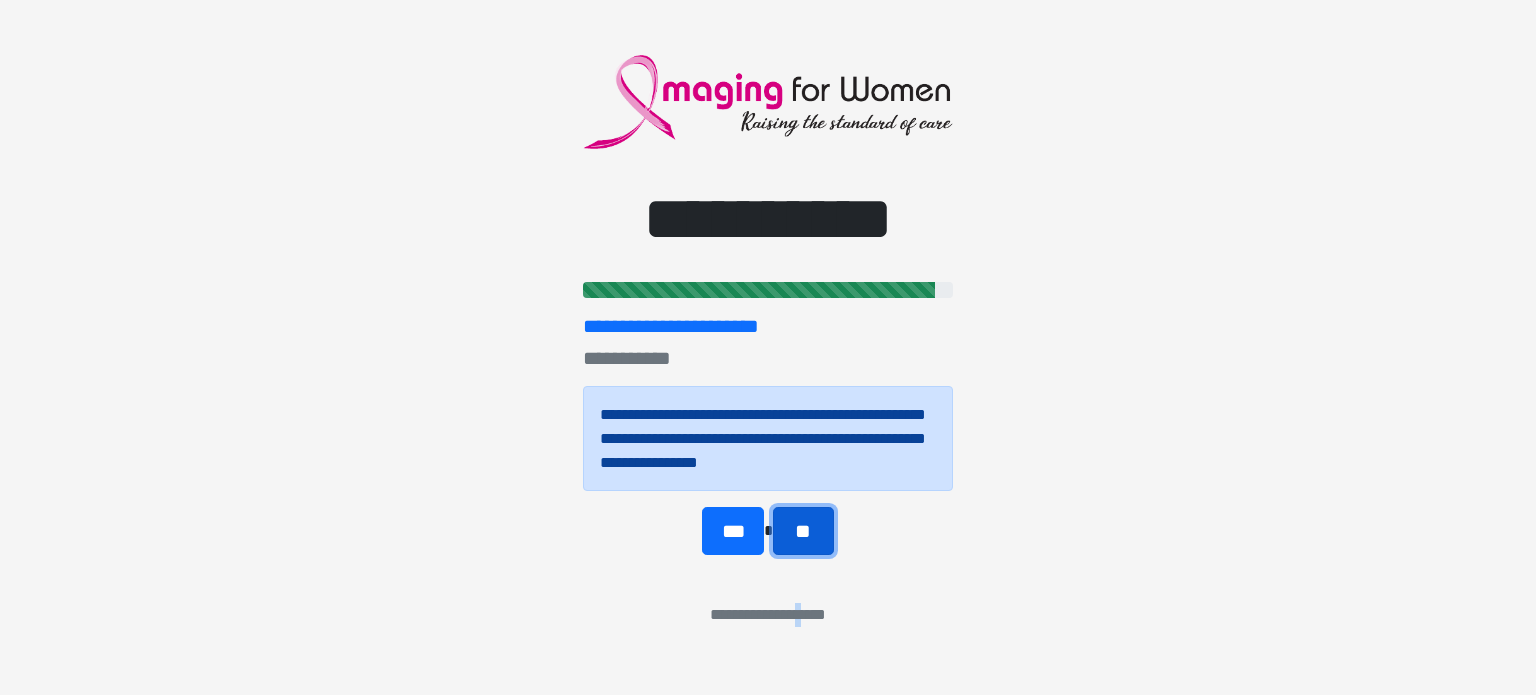 click on "**" at bounding box center [803, 531] 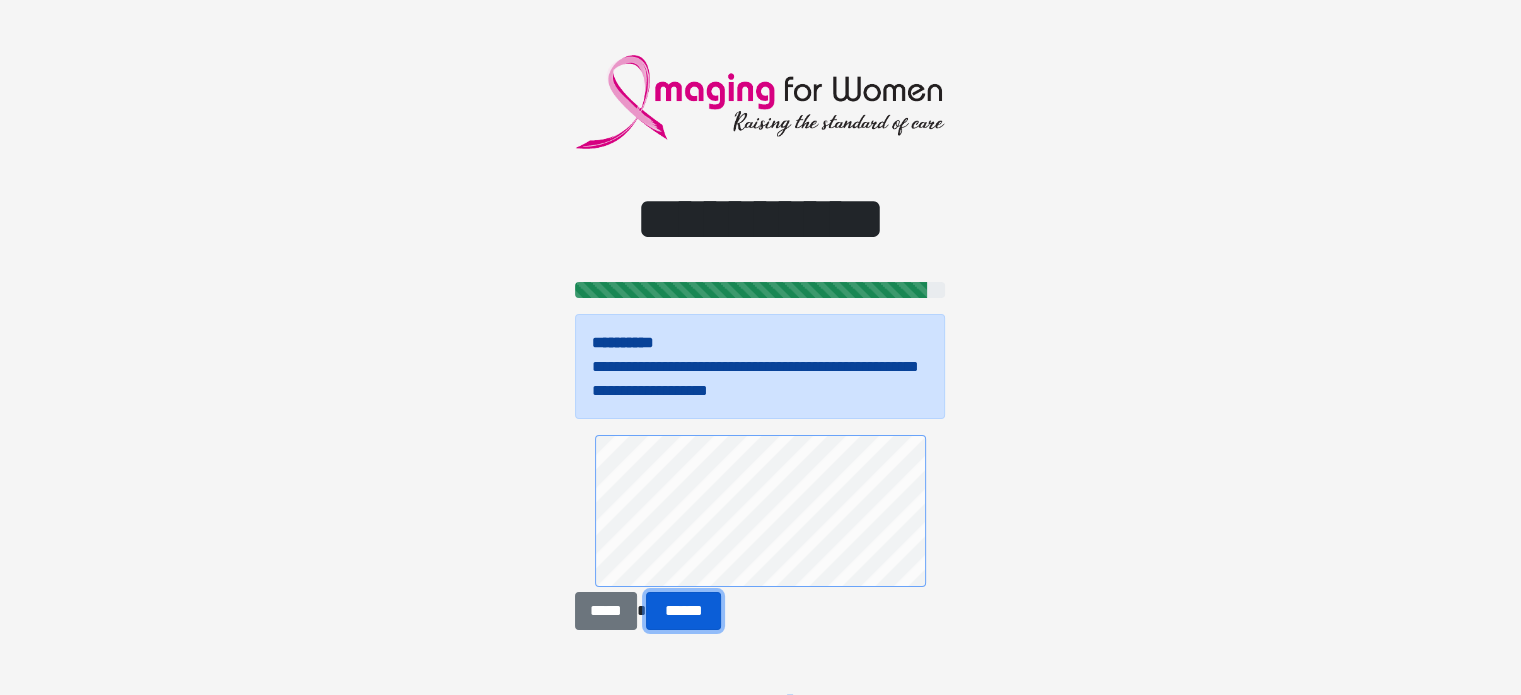 click on "******" at bounding box center (684, 611) 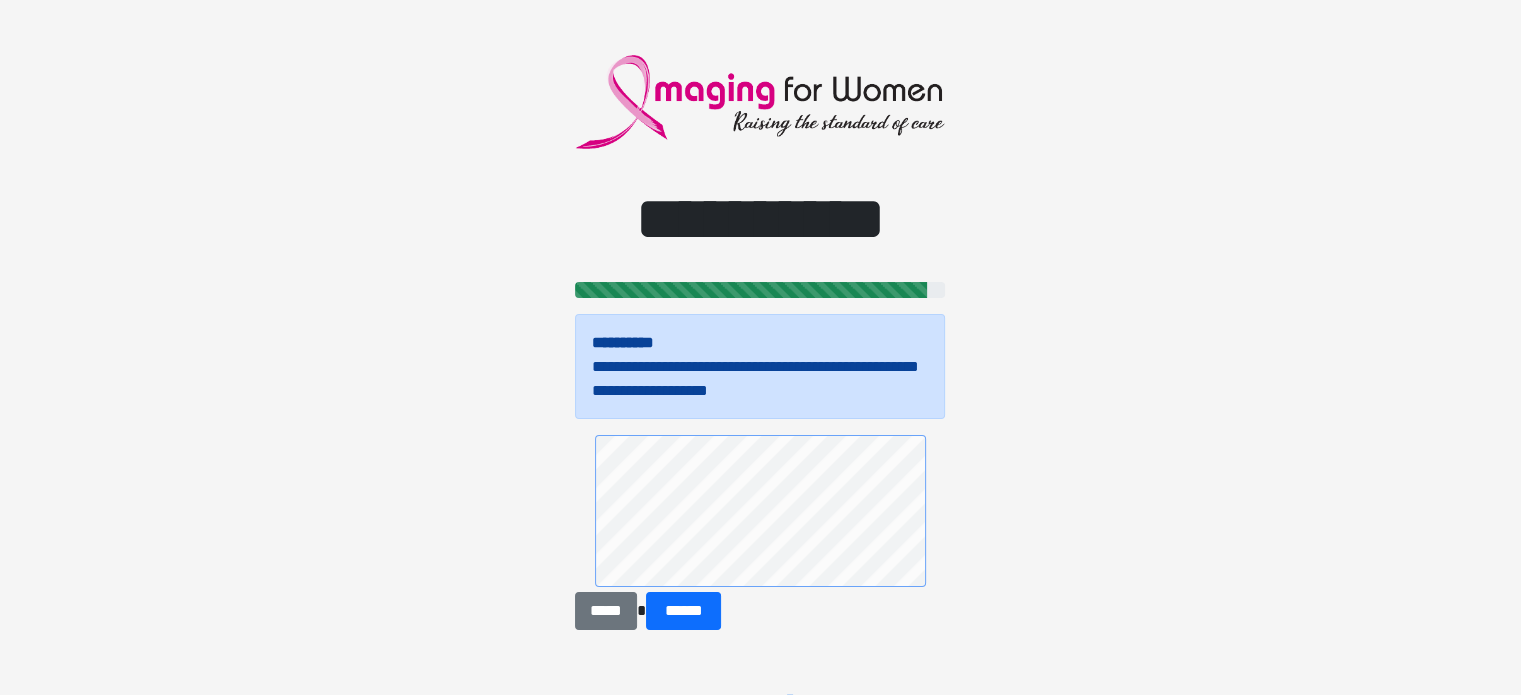 click on "**********" at bounding box center [760, 347] 